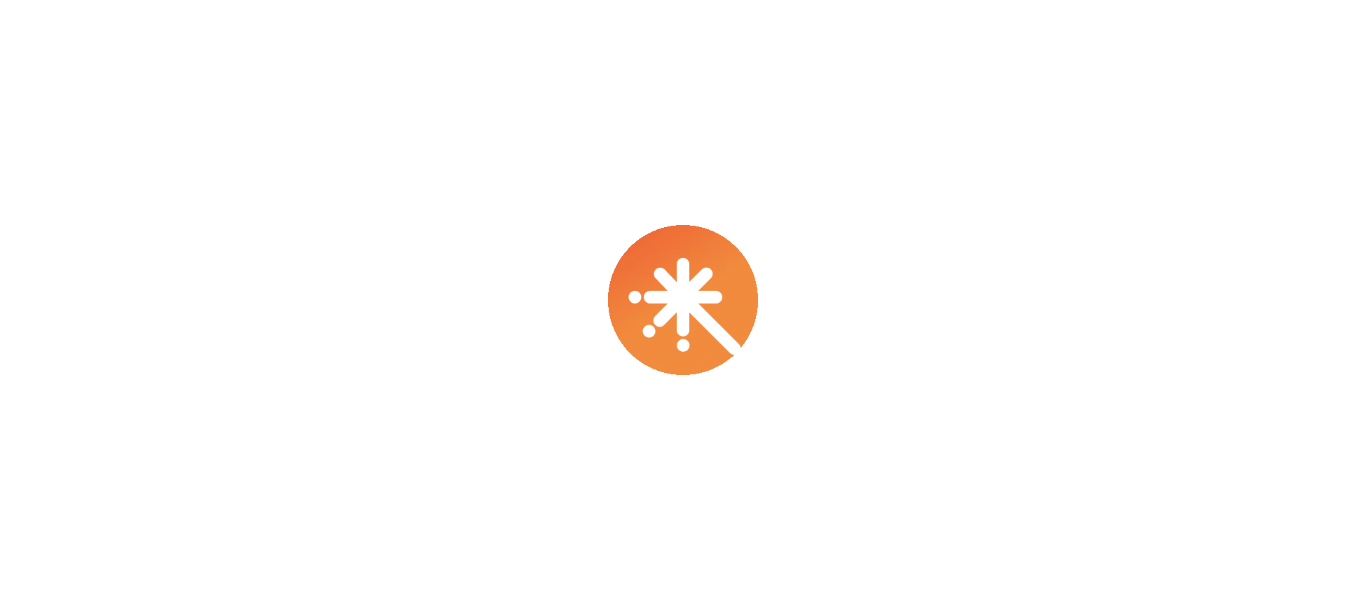 scroll, scrollTop: 0, scrollLeft: 0, axis: both 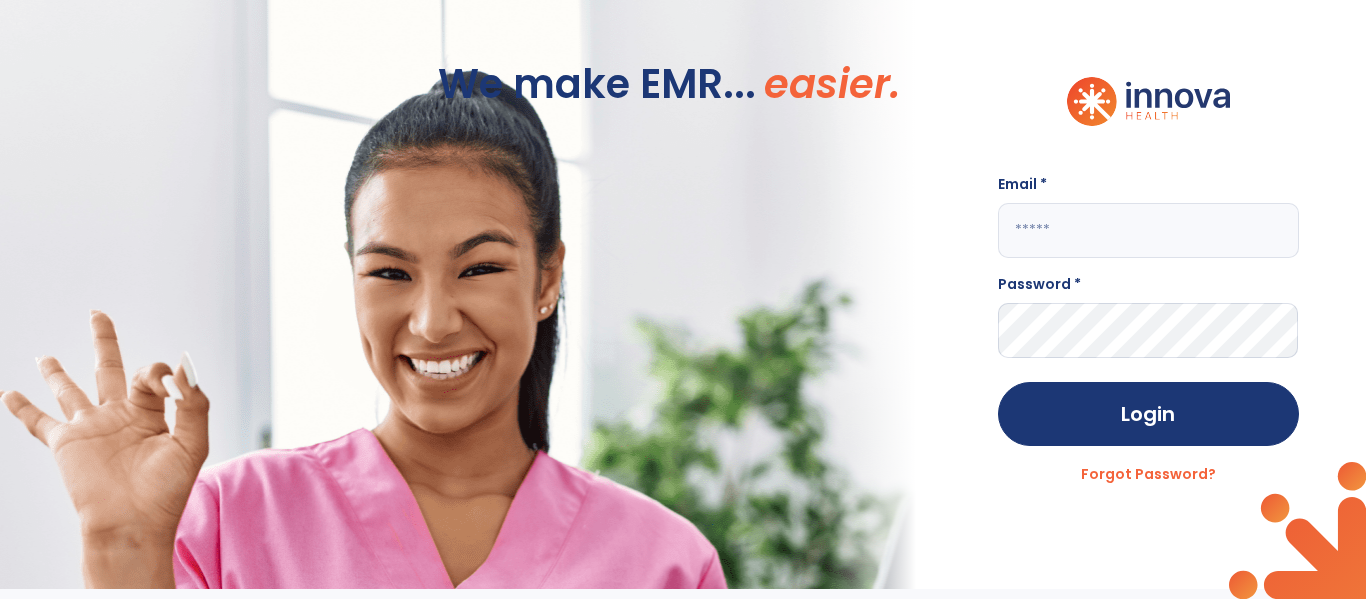 click 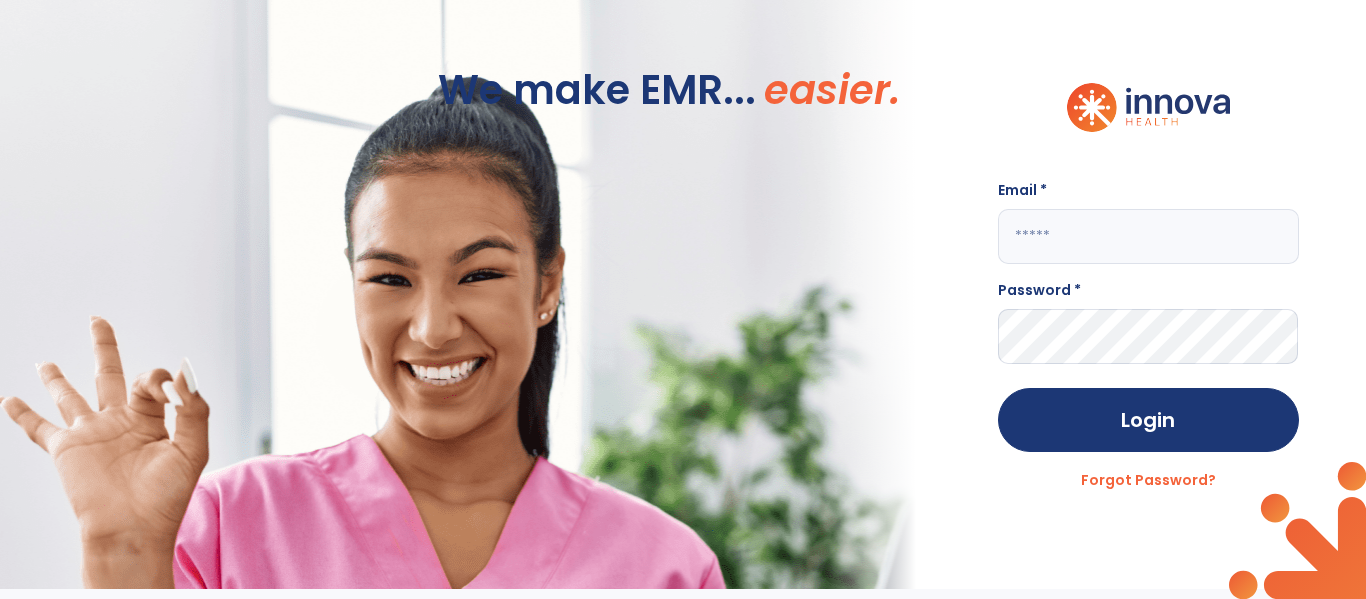 click on "We make EMR... easier." 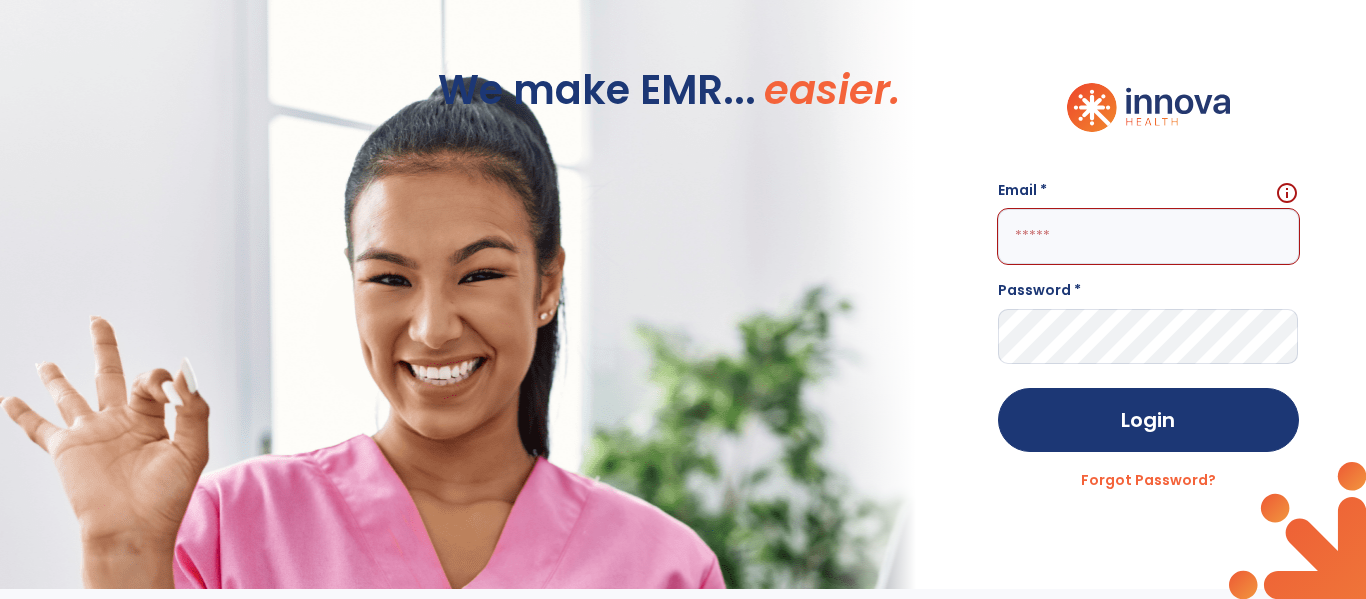 click 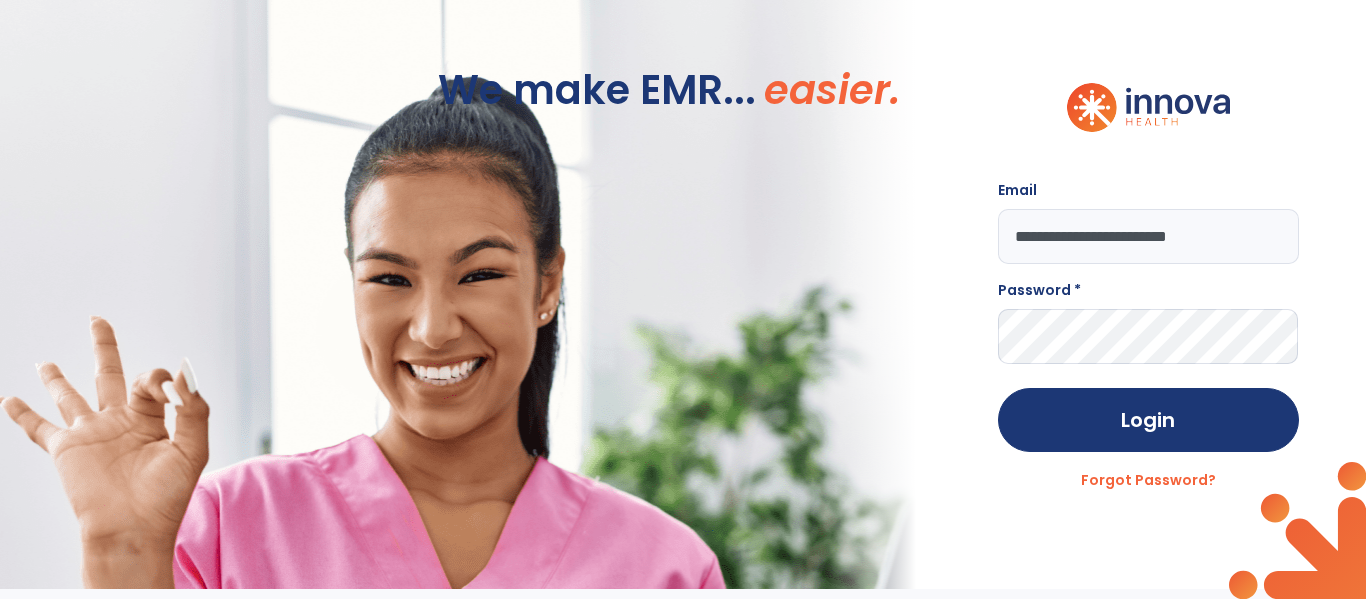 type on "**********" 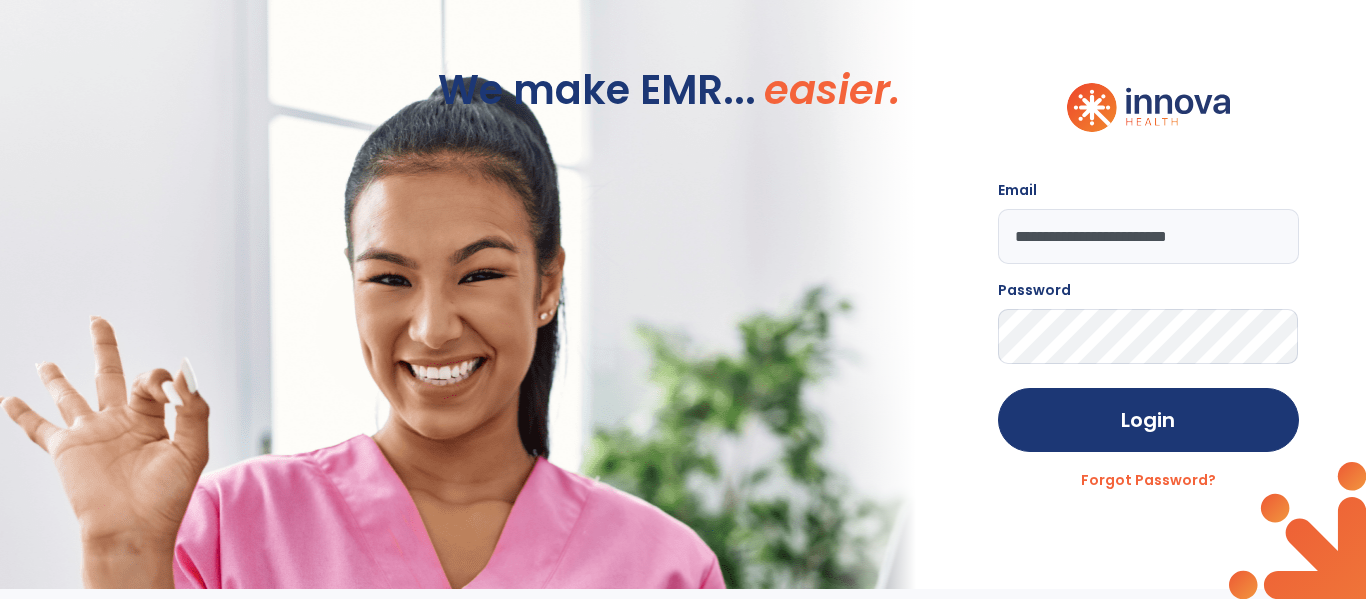 click on "Login" 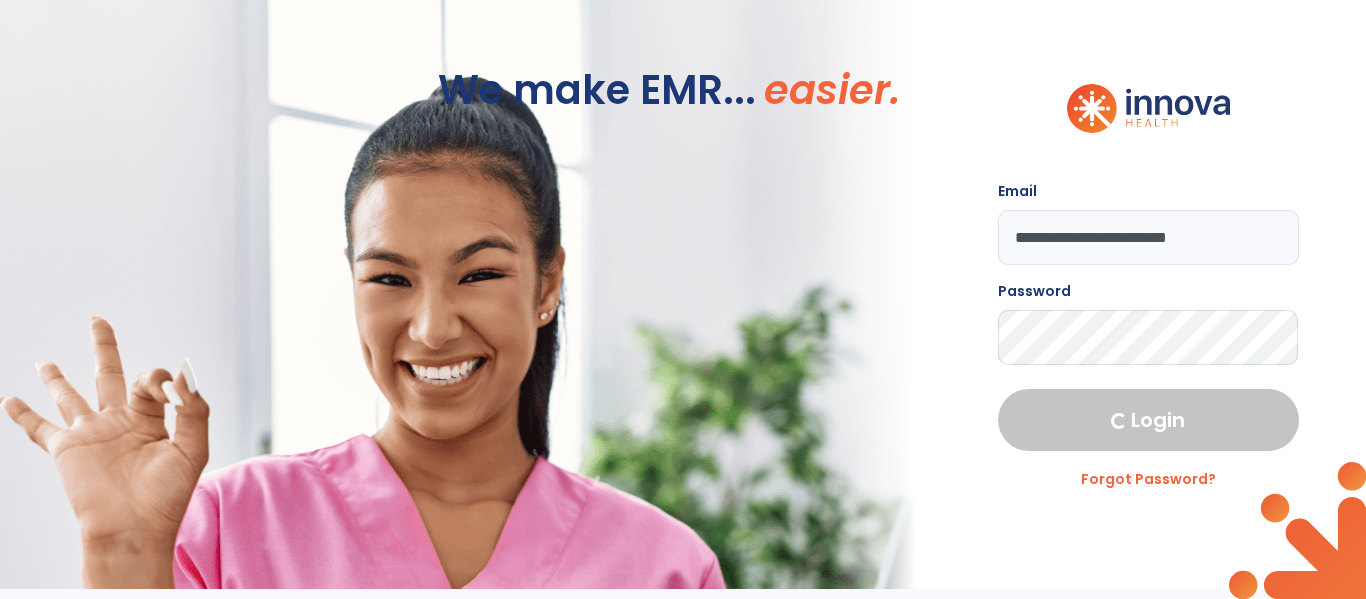 select on "****" 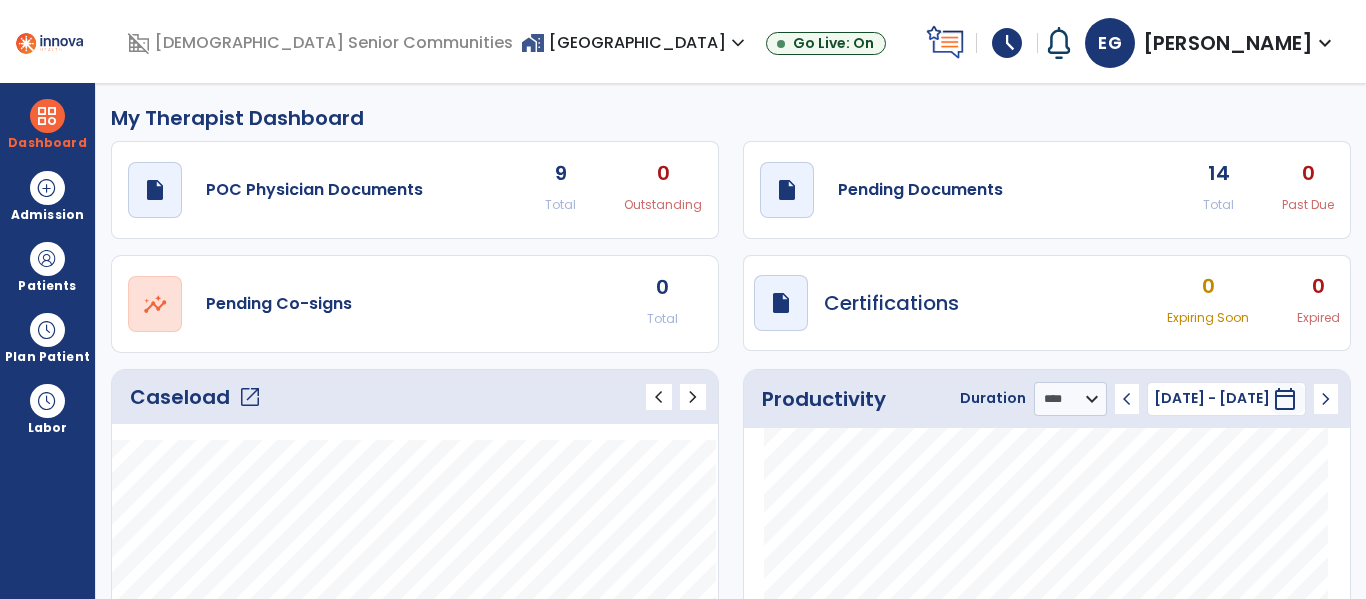 scroll, scrollTop: 10, scrollLeft: 0, axis: vertical 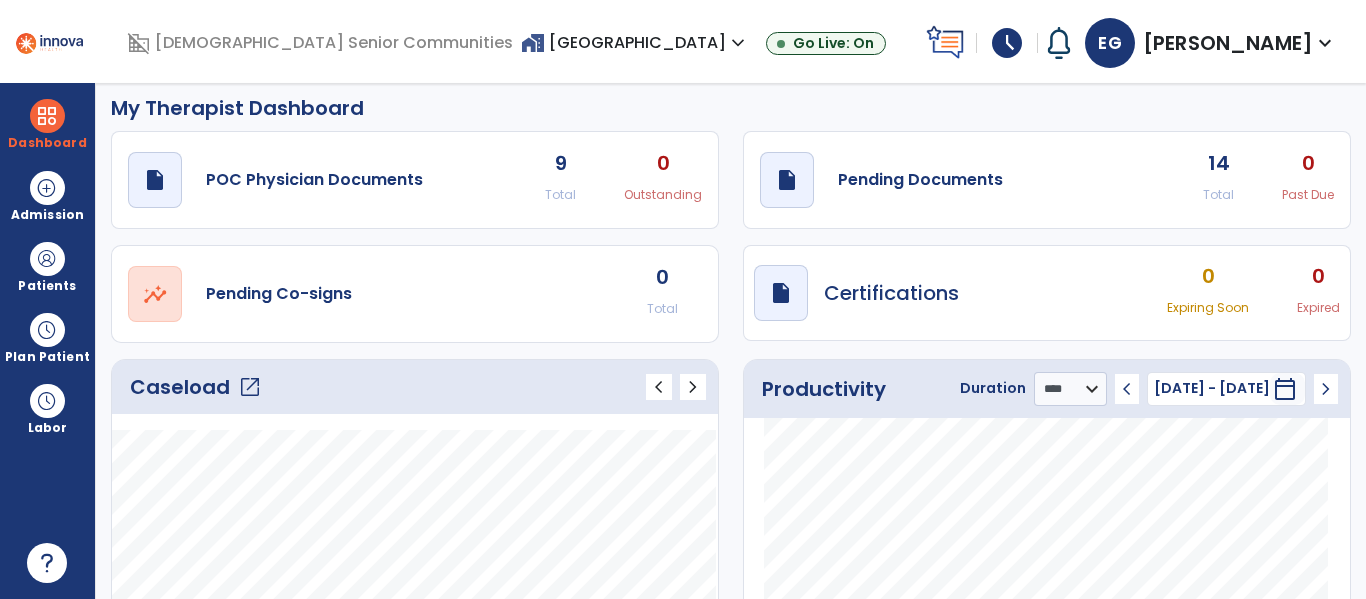 click on "open_in_new" 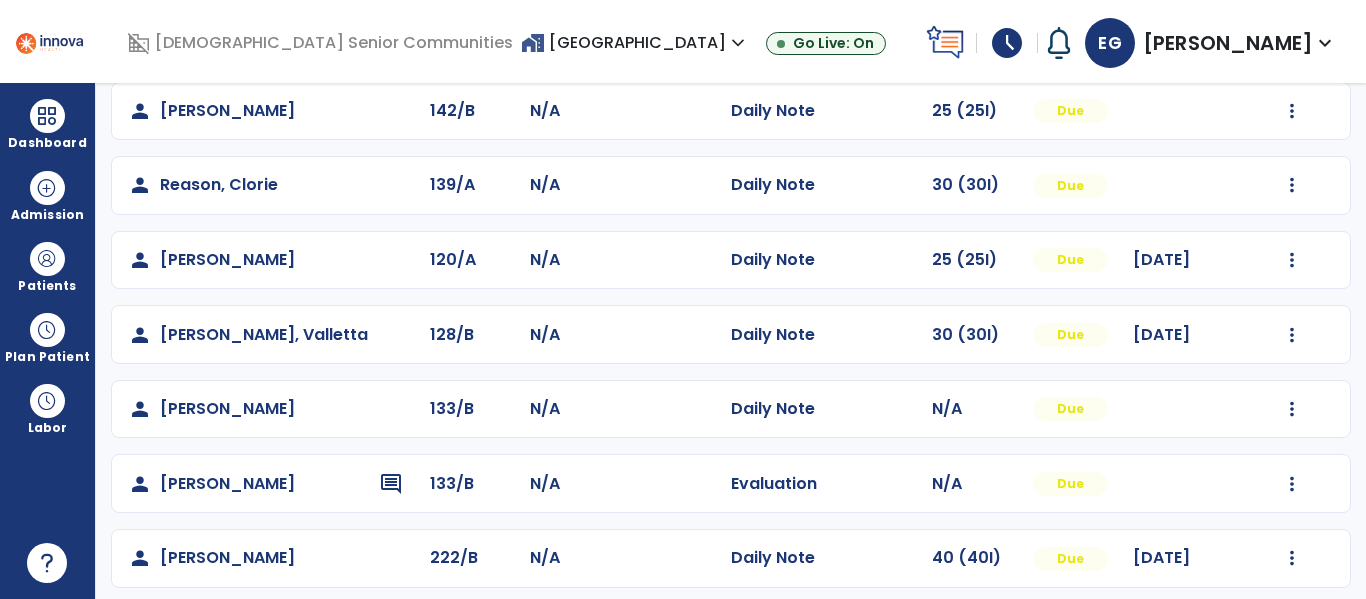 scroll, scrollTop: 712, scrollLeft: 0, axis: vertical 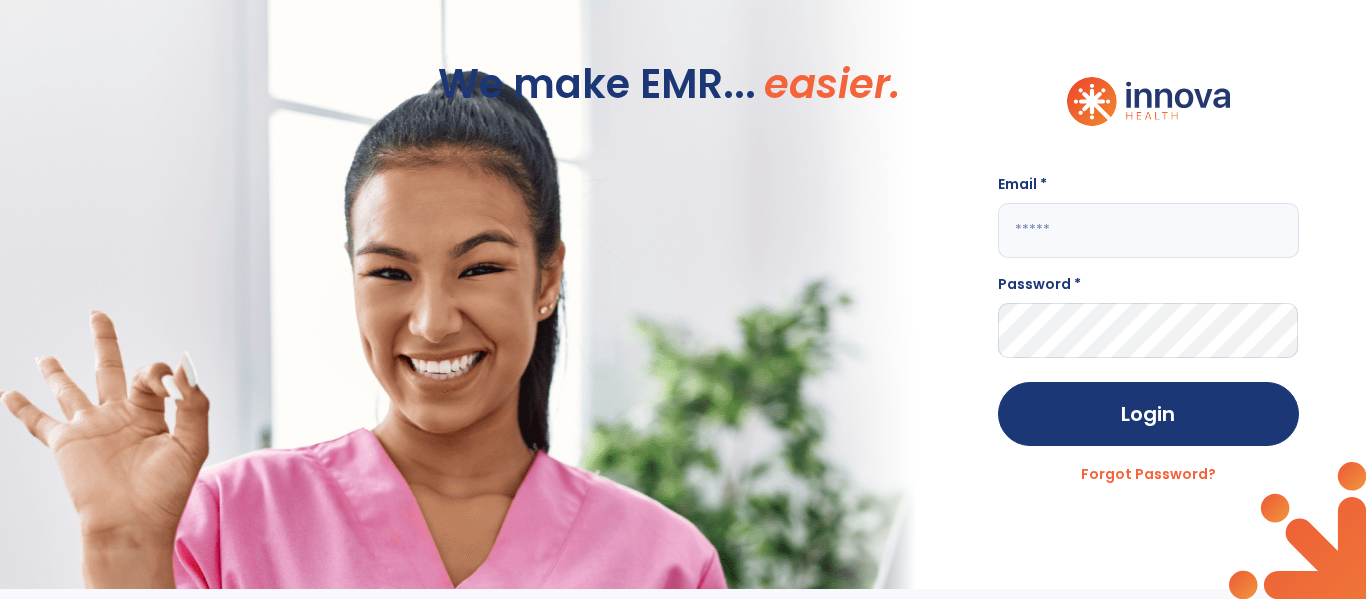 click 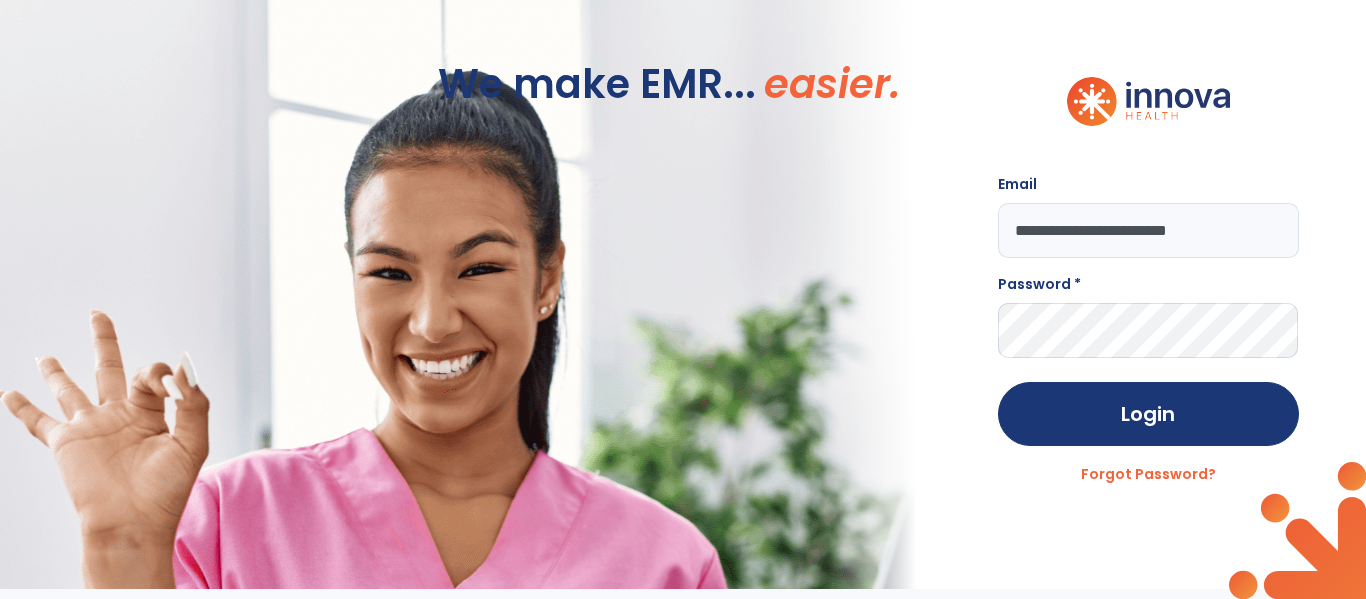 type on "**********" 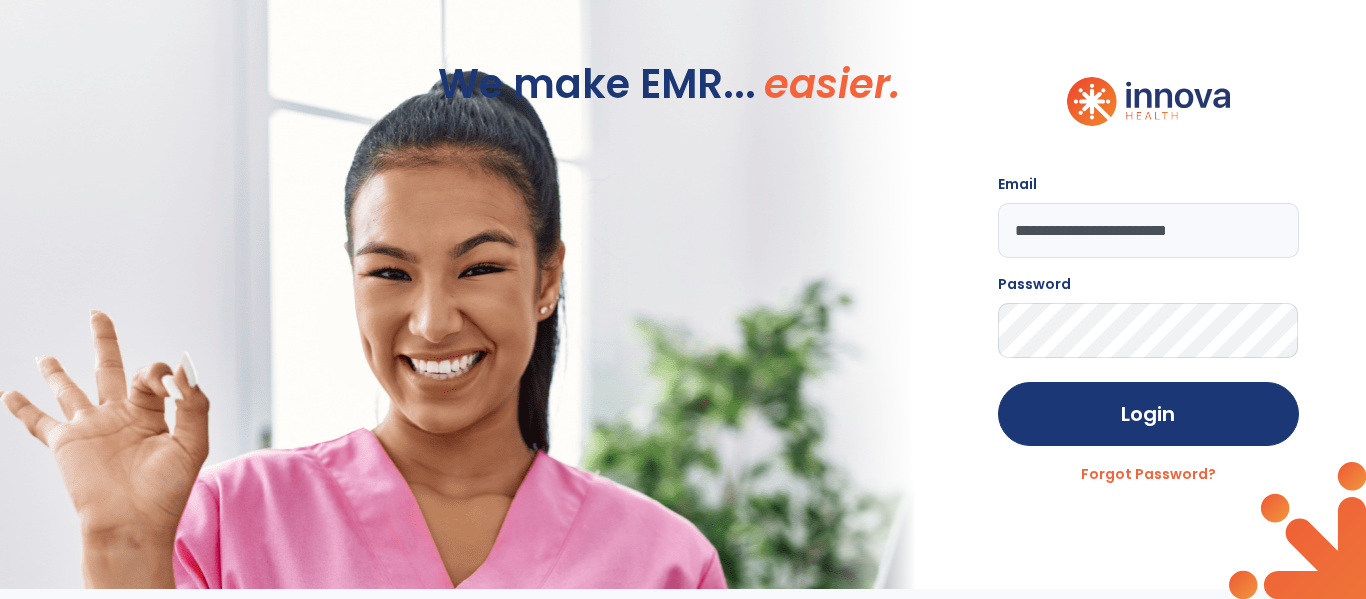 click on "Login" 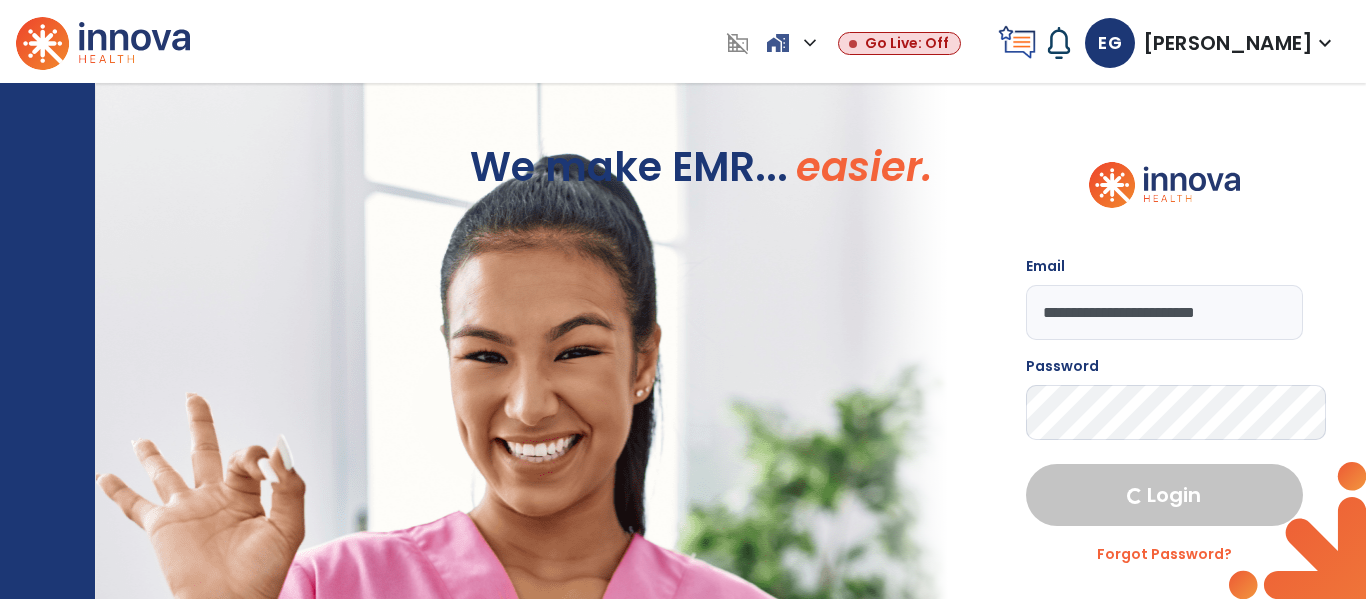 select on "****" 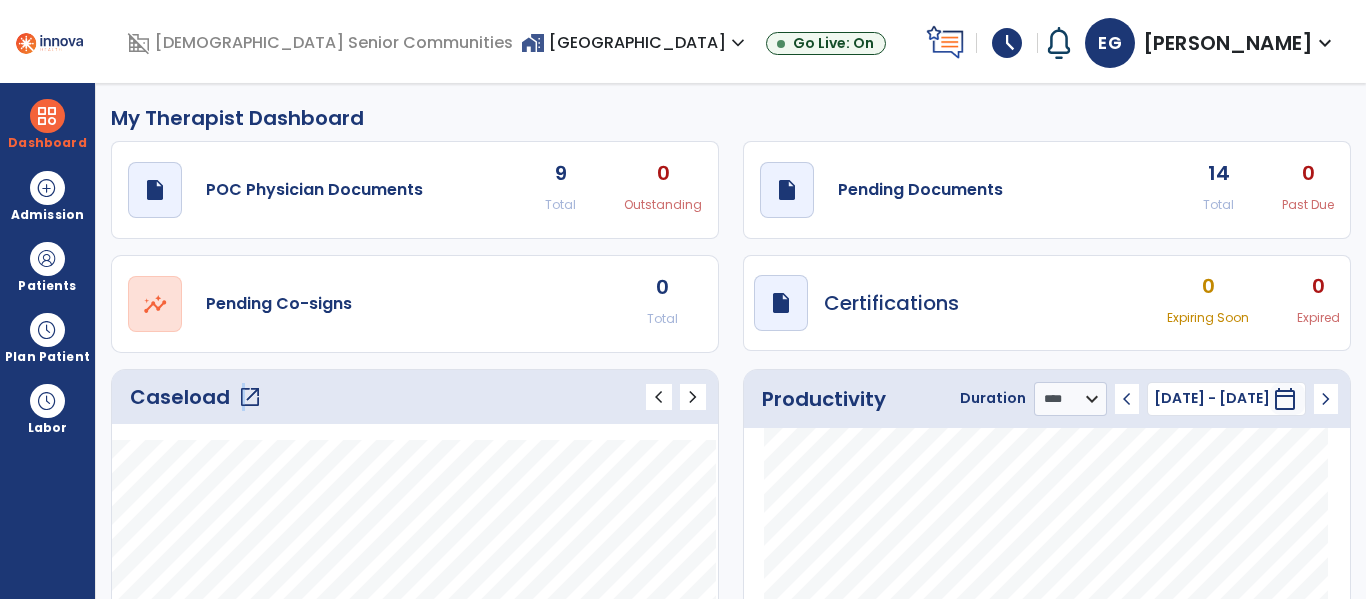click on "open_in_new" 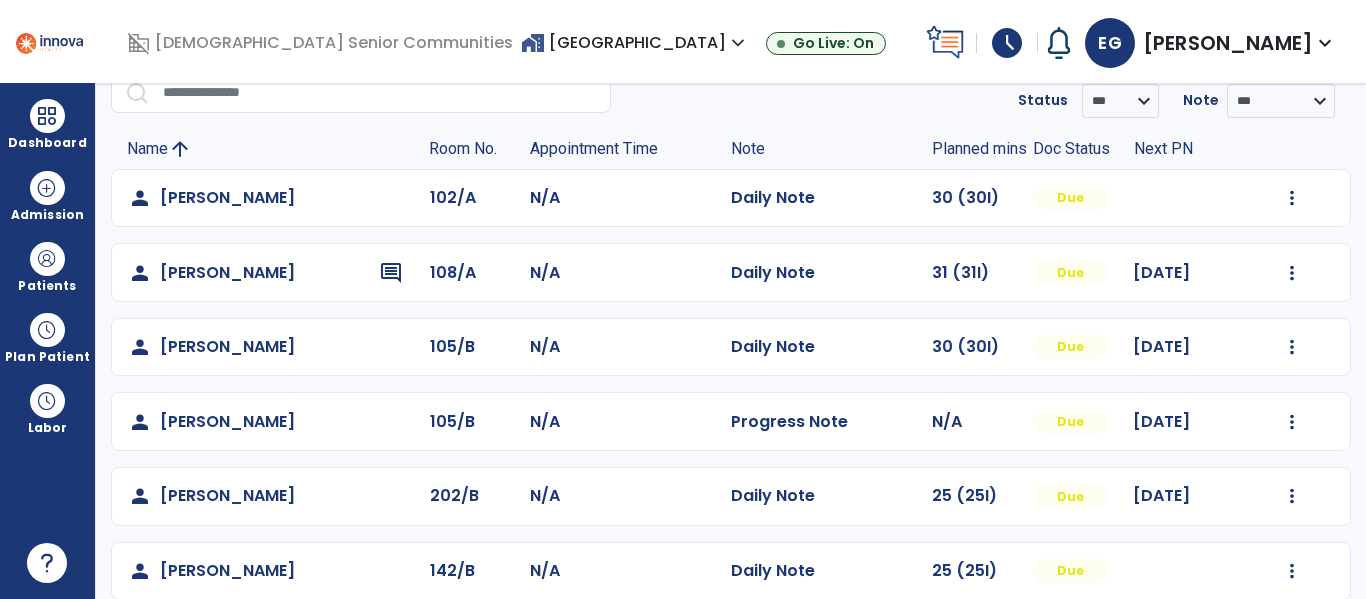 scroll, scrollTop: 78, scrollLeft: 0, axis: vertical 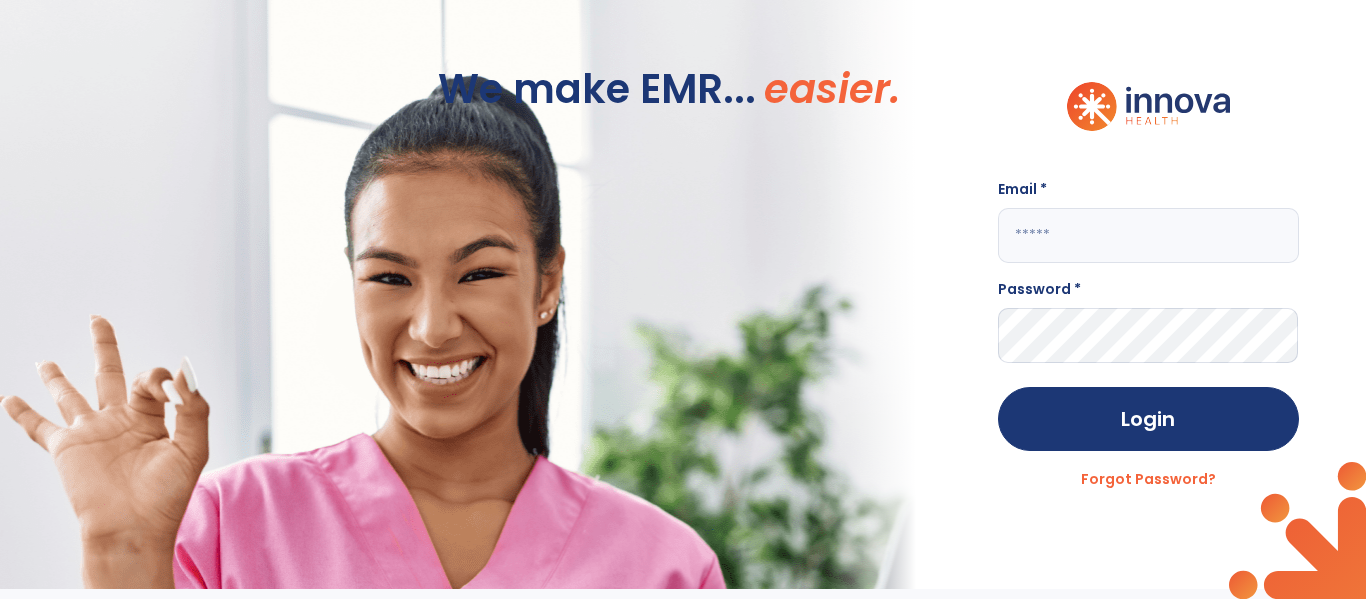 click 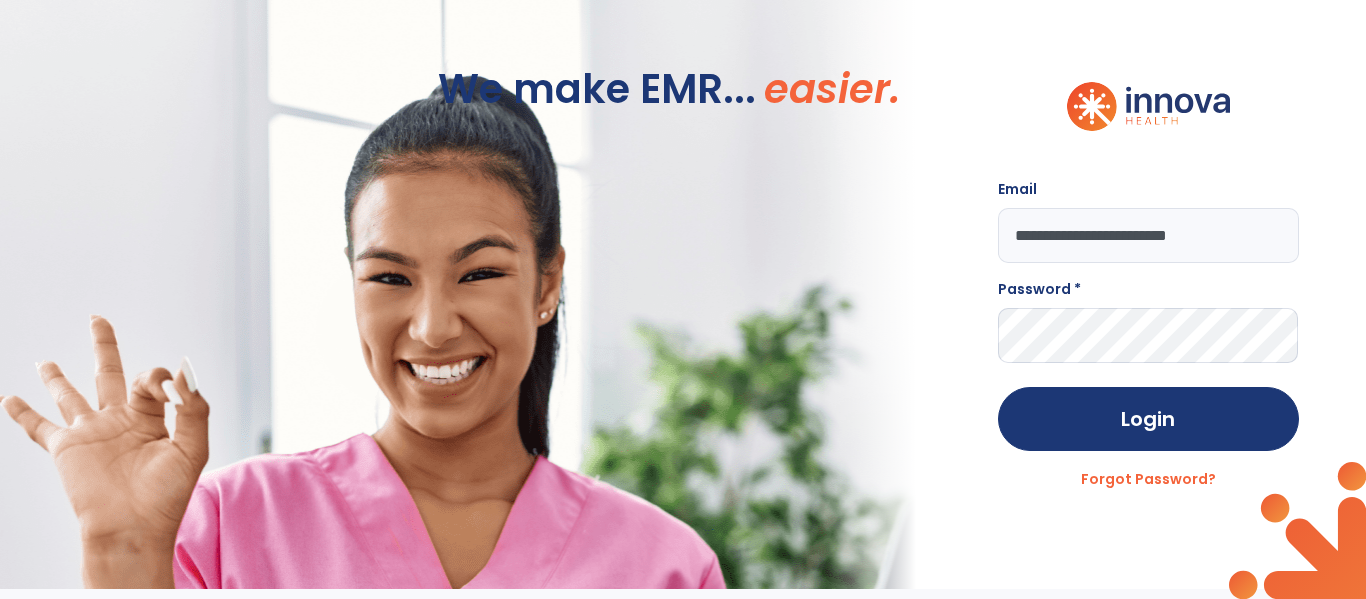 type on "**********" 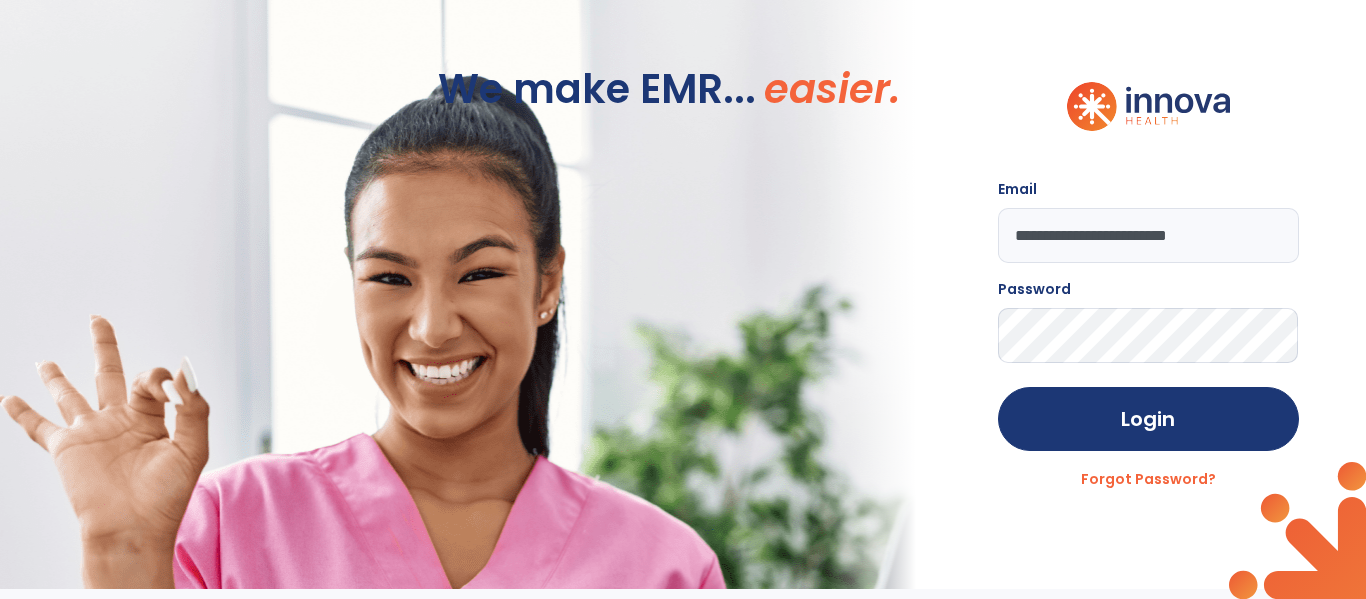 click on "Login" 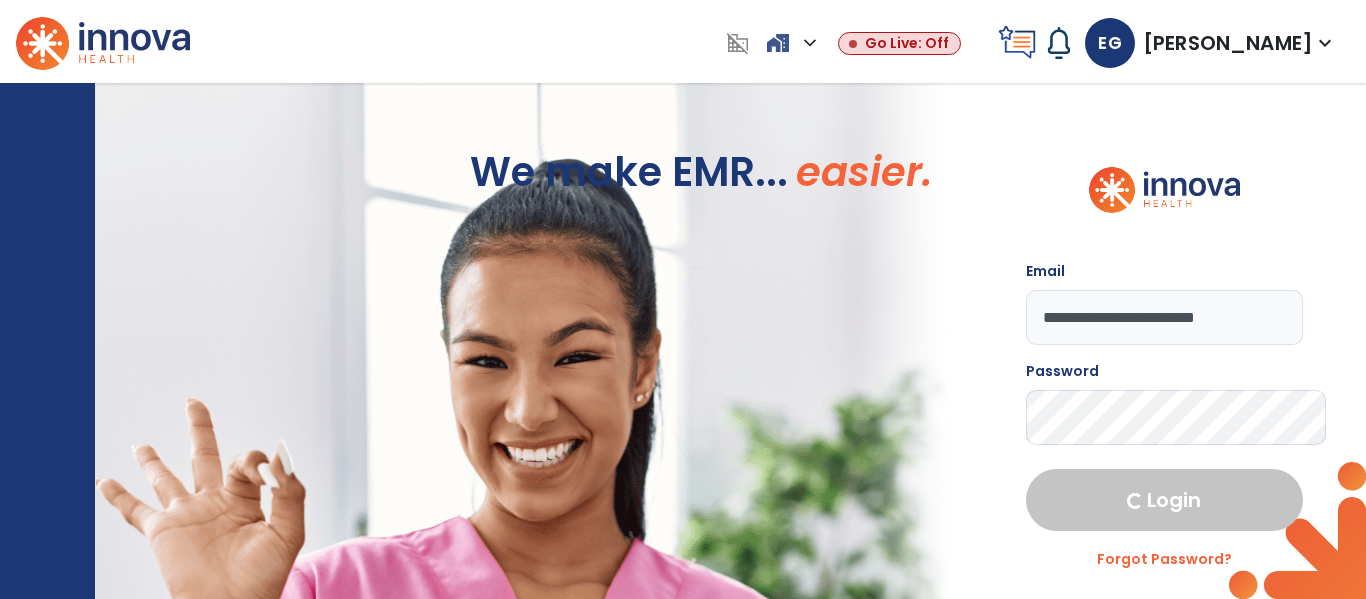 select on "****" 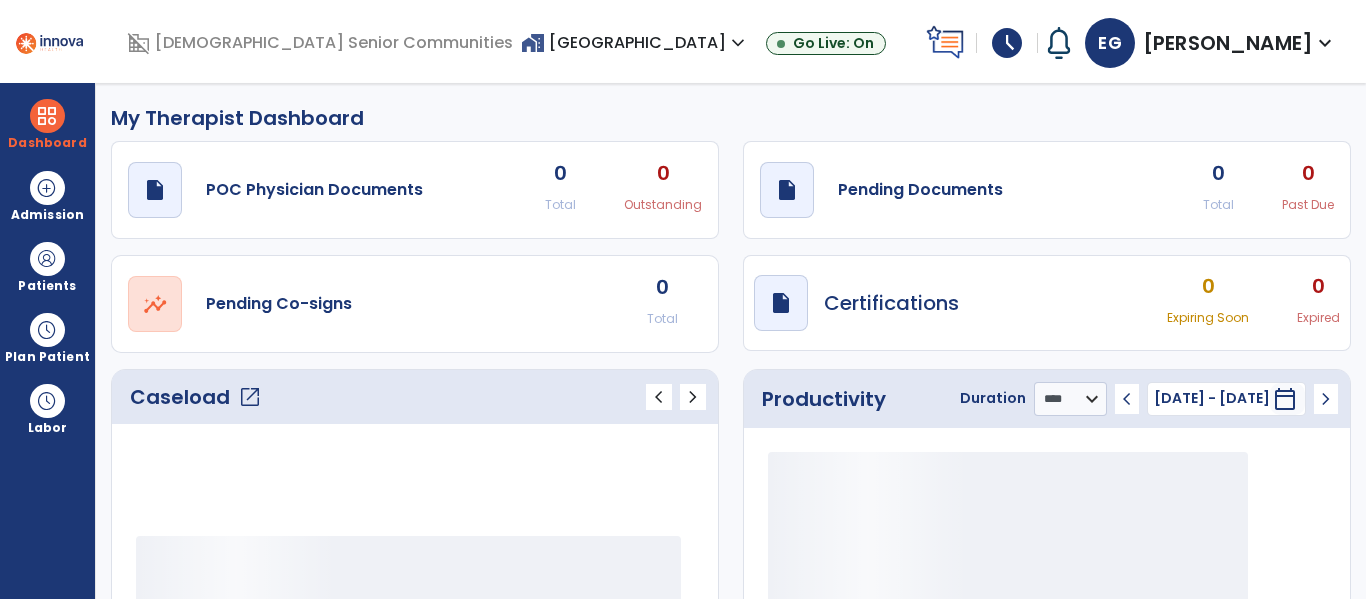 scroll, scrollTop: 0, scrollLeft: 0, axis: both 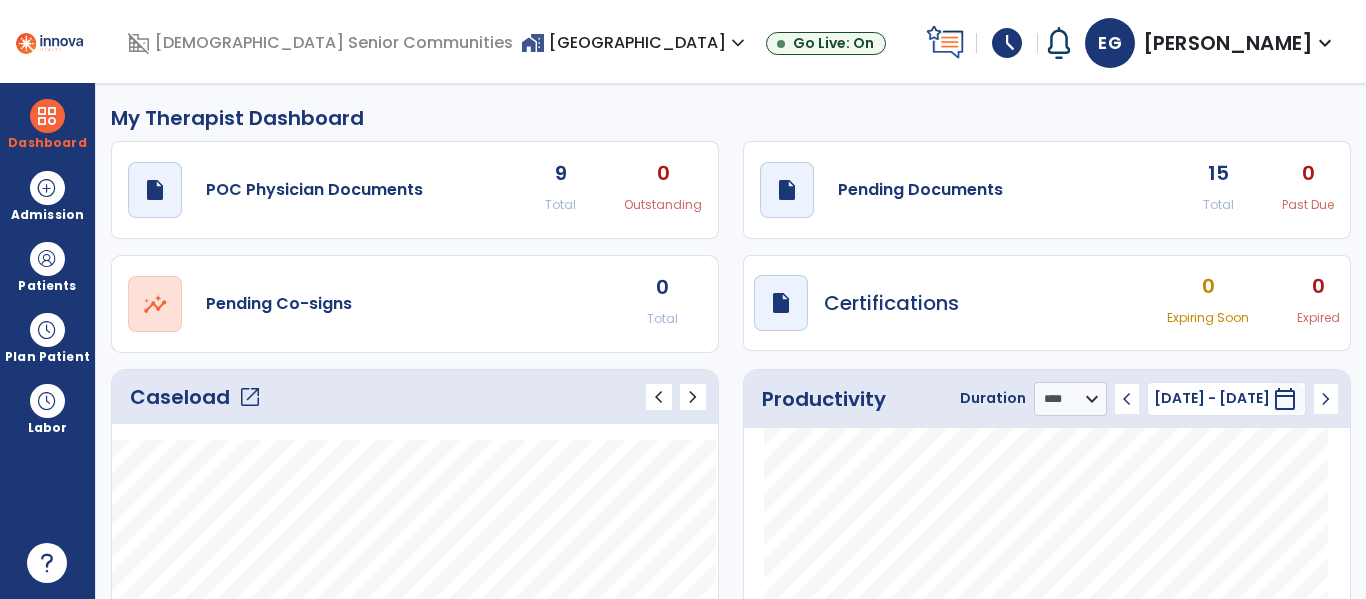 click on "open_in_new" 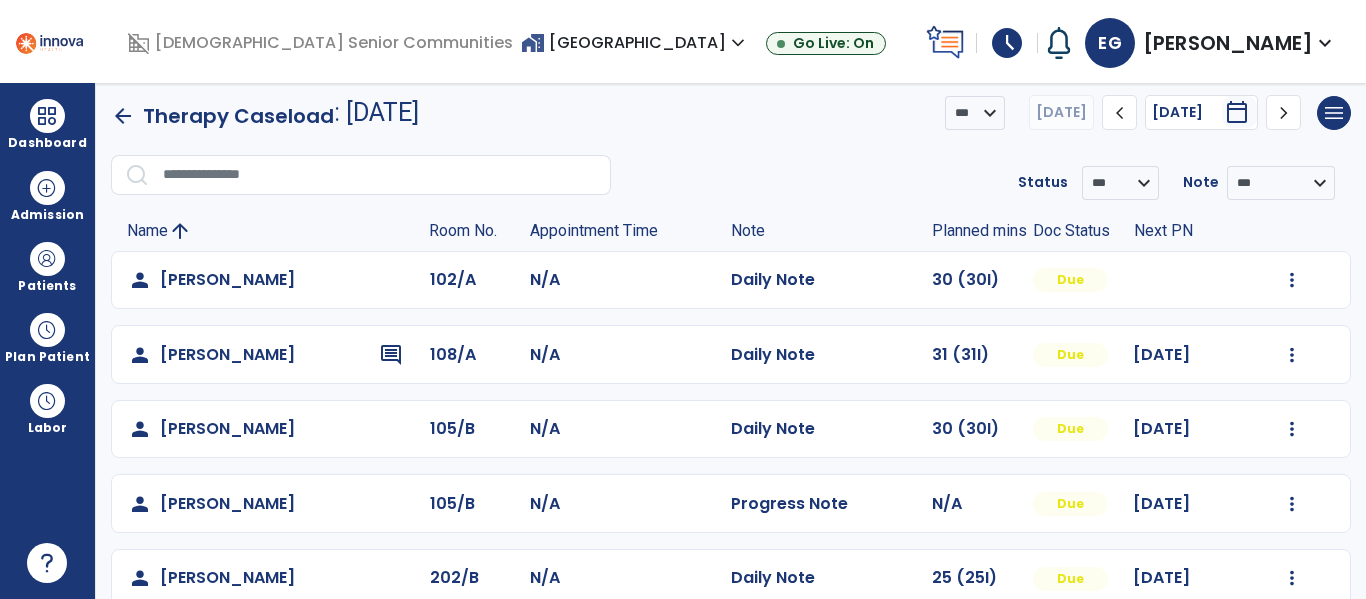 scroll, scrollTop: 10, scrollLeft: 0, axis: vertical 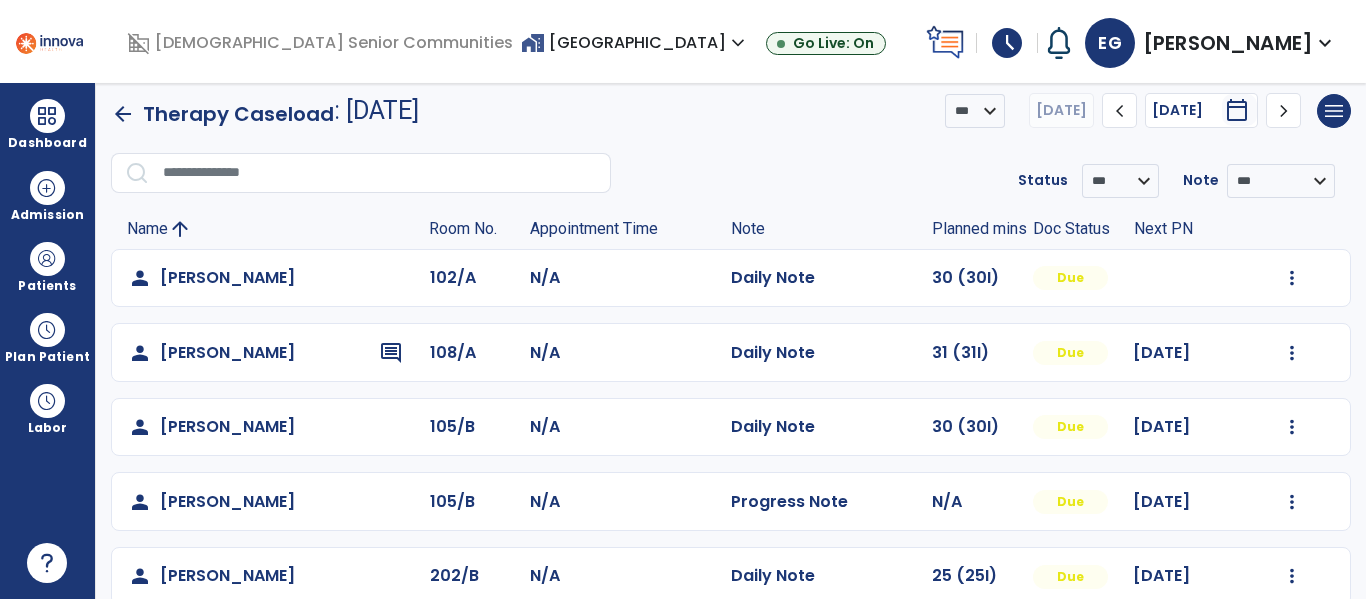 click on "home_work   Riverwalk Village   expand_more" at bounding box center [635, 42] 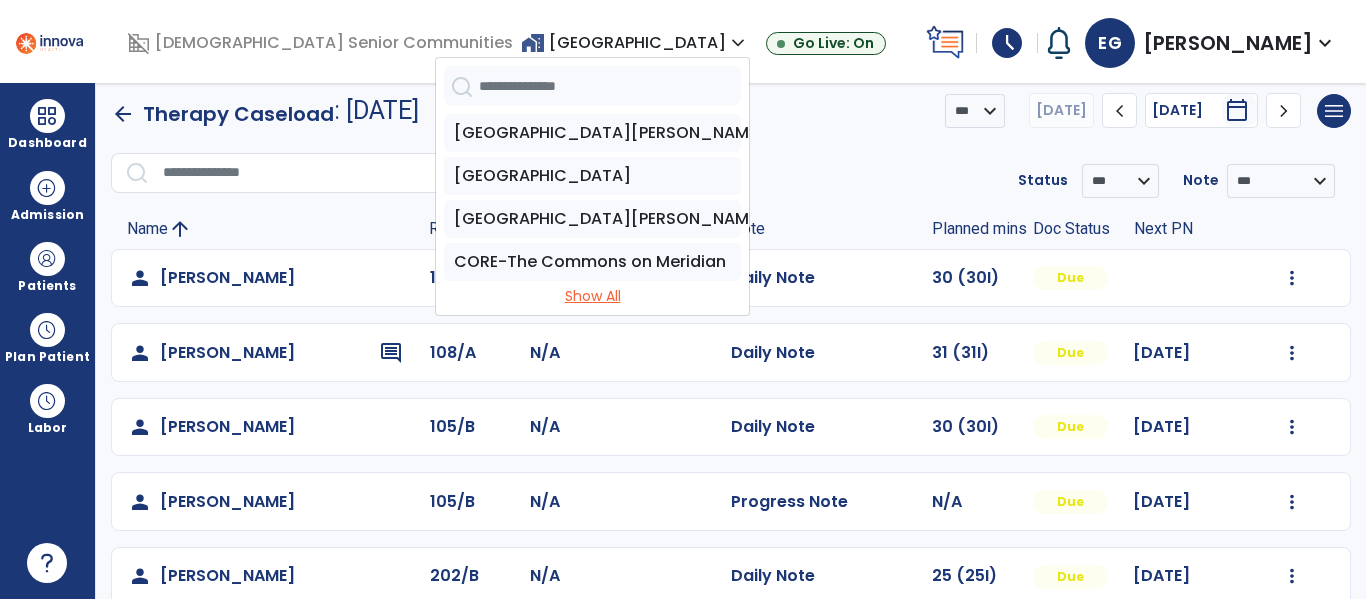 click on "Show All" at bounding box center [592, 296] 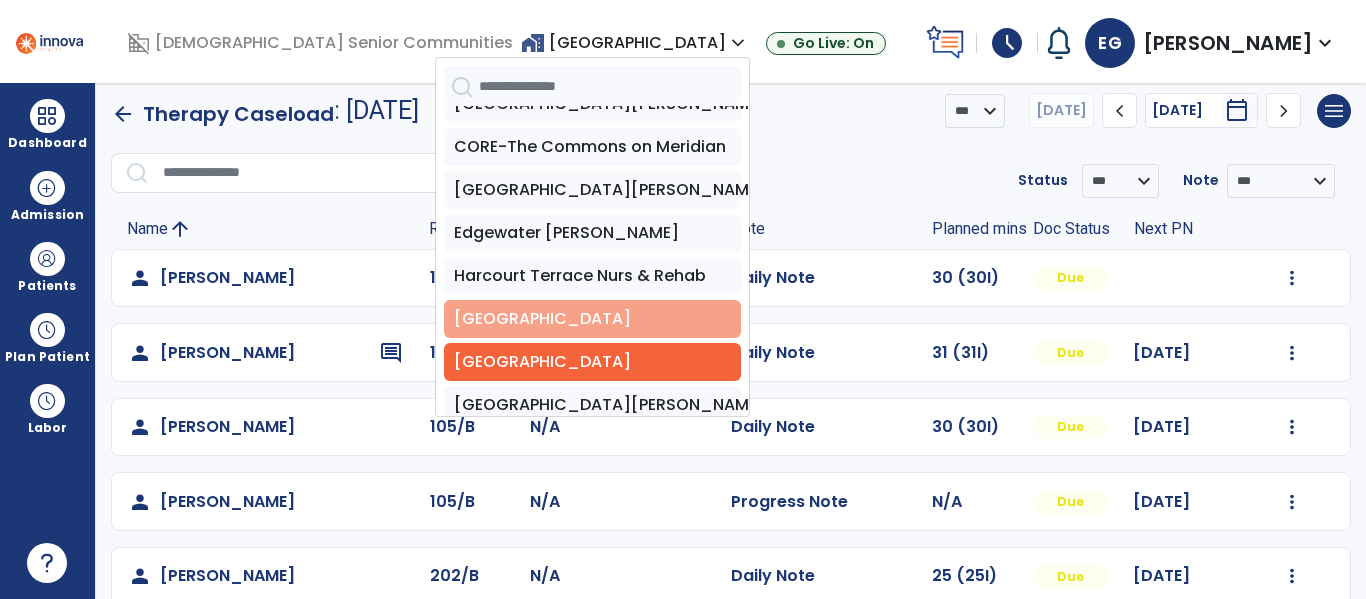scroll, scrollTop: 222, scrollLeft: 0, axis: vertical 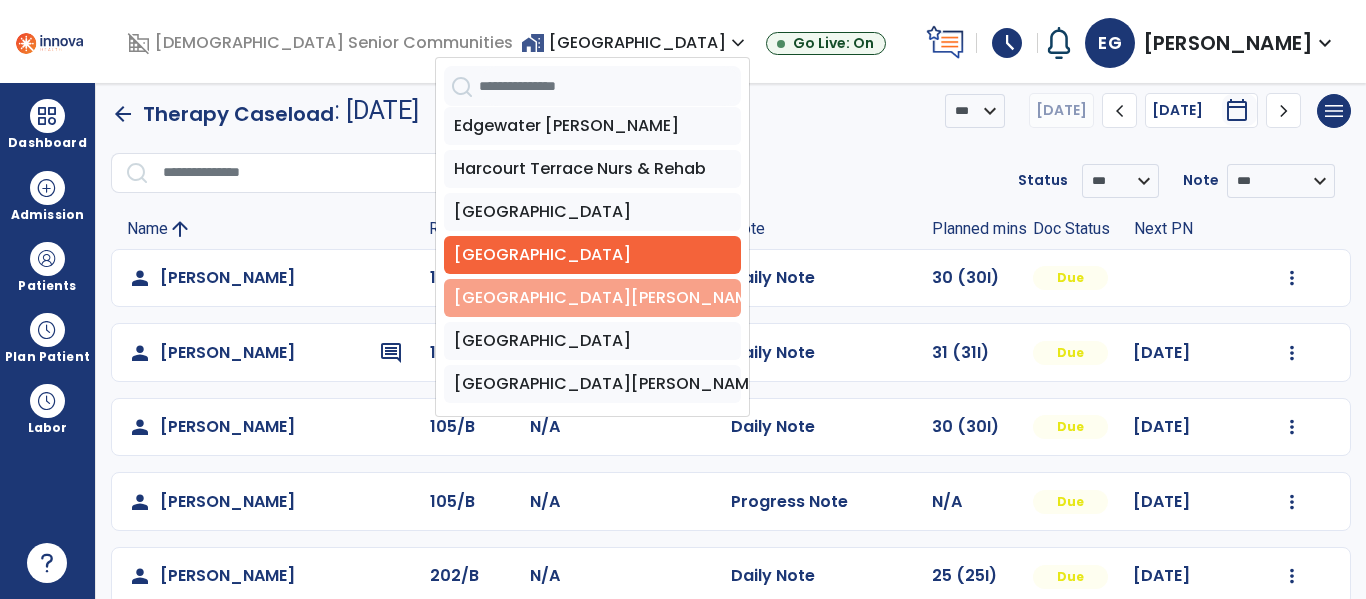 click on "Spring Mill Meadows" at bounding box center (592, 298) 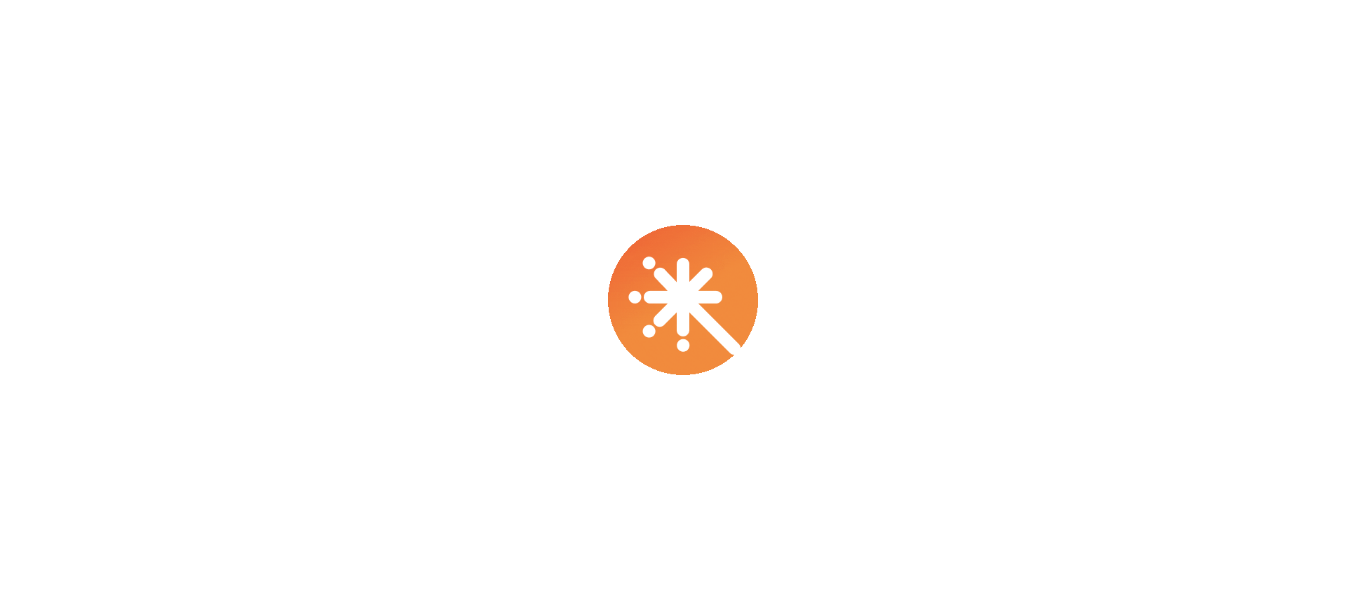 scroll, scrollTop: 0, scrollLeft: 0, axis: both 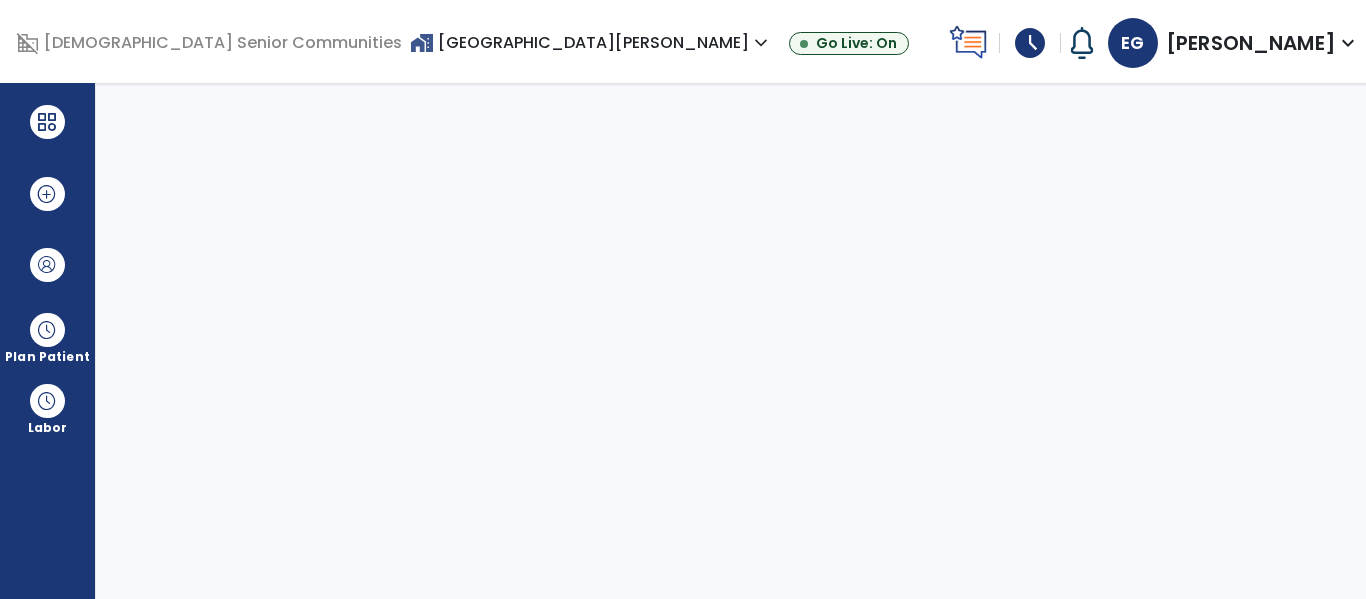 select on "****" 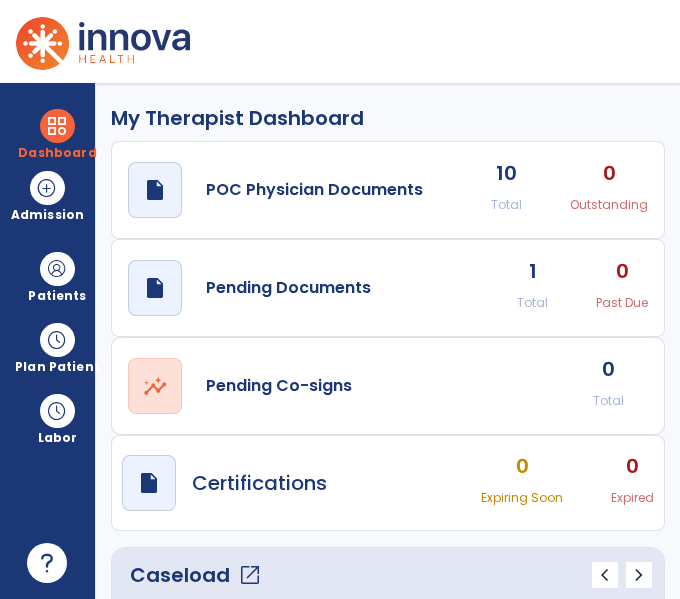 click on "domain_disabled   American Senior Communities   home_work   Spring Mill Meadows   expand_more   Allisonville Meadows   American Village   Beech Grove Meadows   CORE-The Commons on Meridian  Show All Go Live: On schedule My Time:   Thursday, Jul 10   Open your timecard  arrow_right Notifications  No Notifications yet   EG   Goldman, Elaina   expand_more   home   Home   person   Profile   help   Help   logout   Log out" at bounding box center (340, 41) 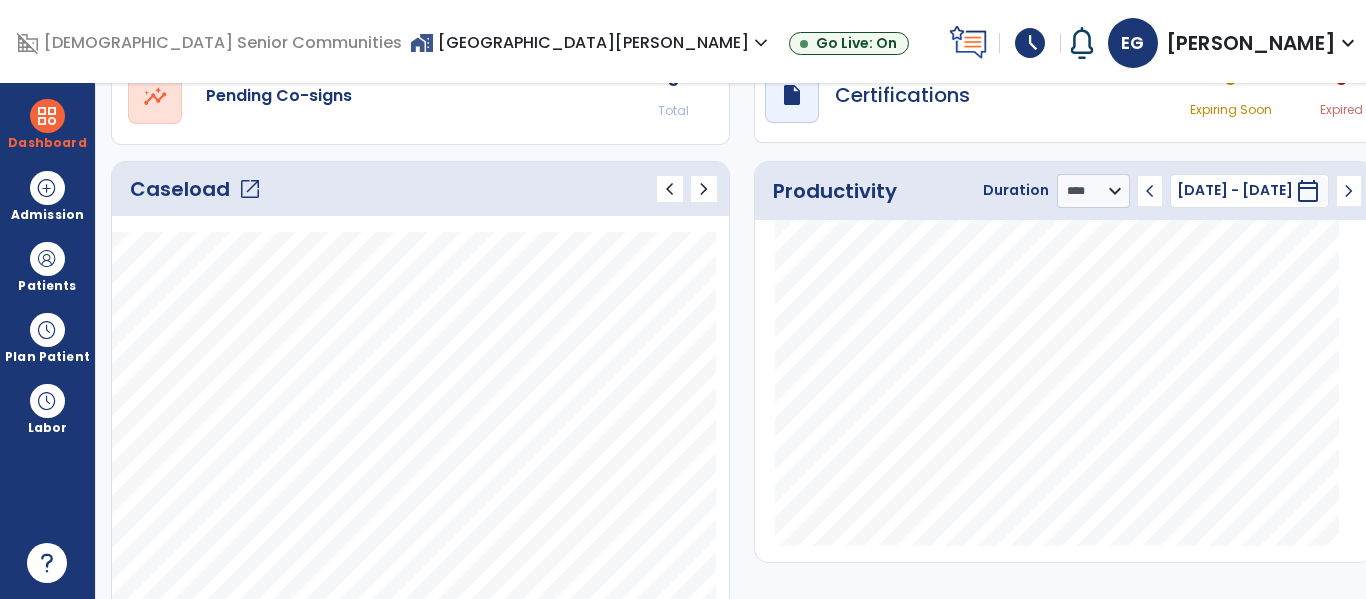 click on "open_in_new" 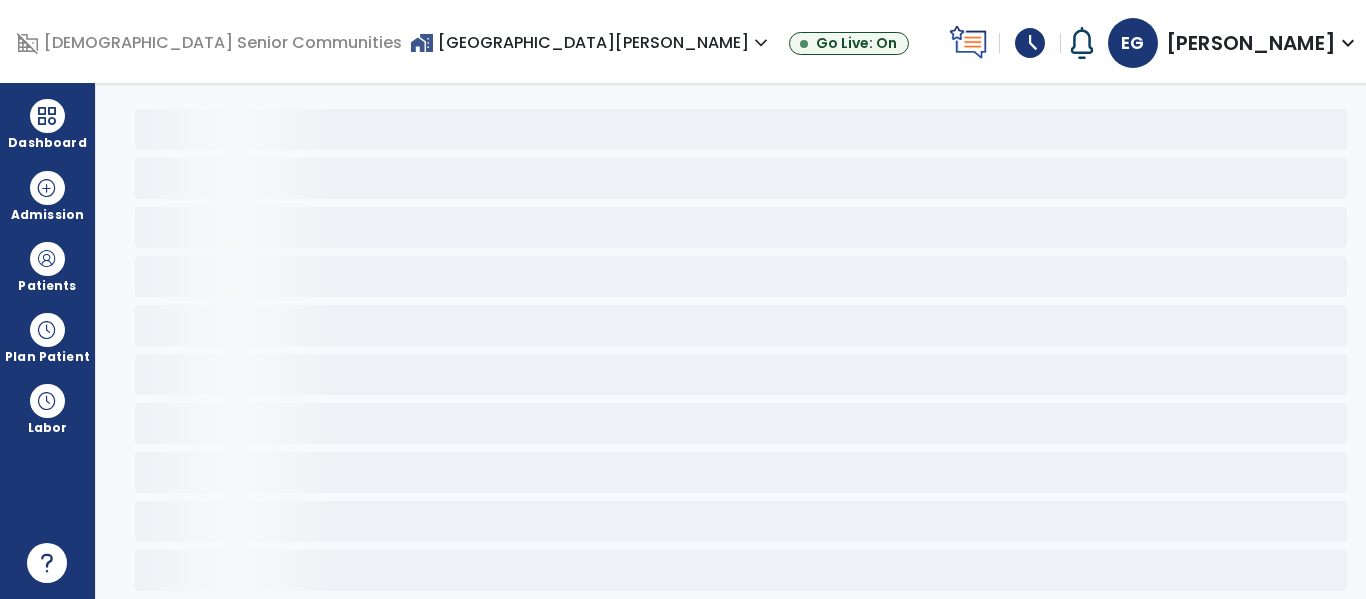 scroll, scrollTop: 0, scrollLeft: 0, axis: both 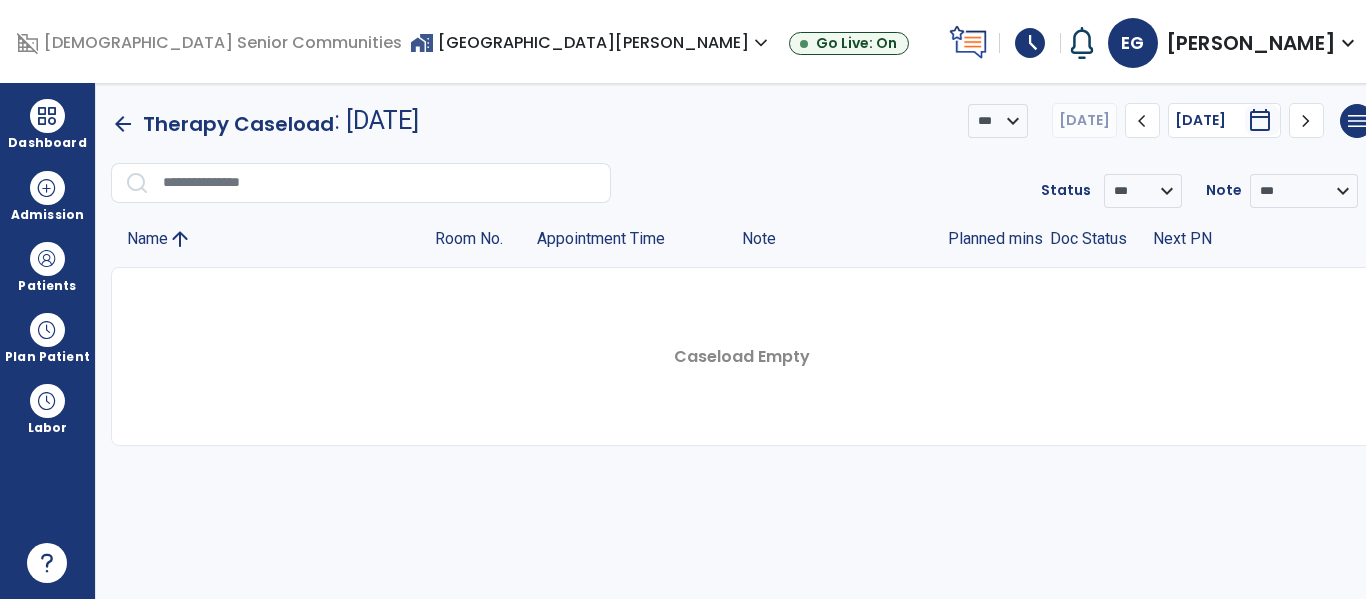 click on "chevron_left" 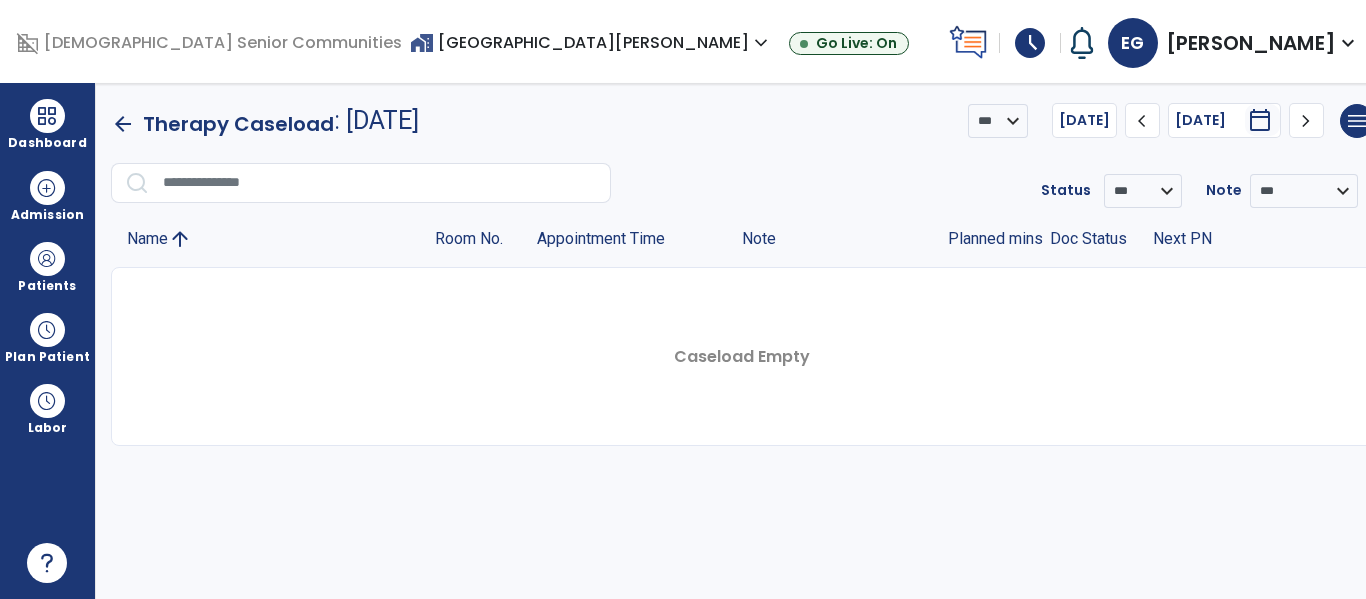 click on "chevron_left" 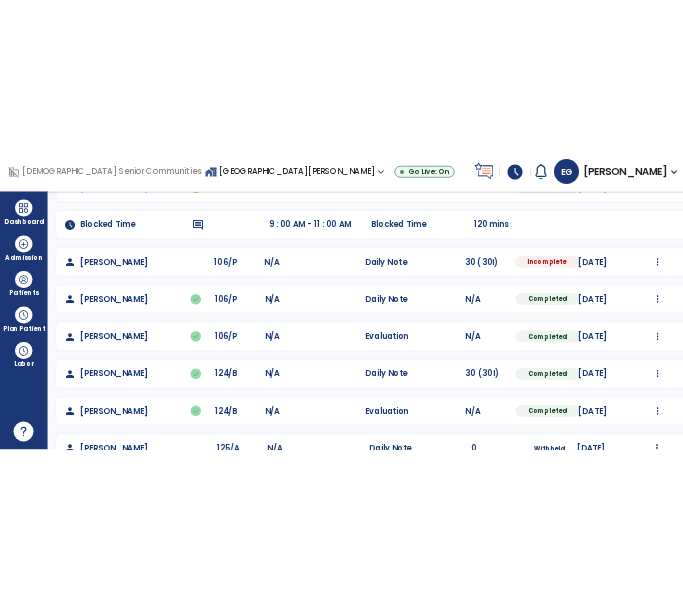 scroll, scrollTop: 218, scrollLeft: 0, axis: vertical 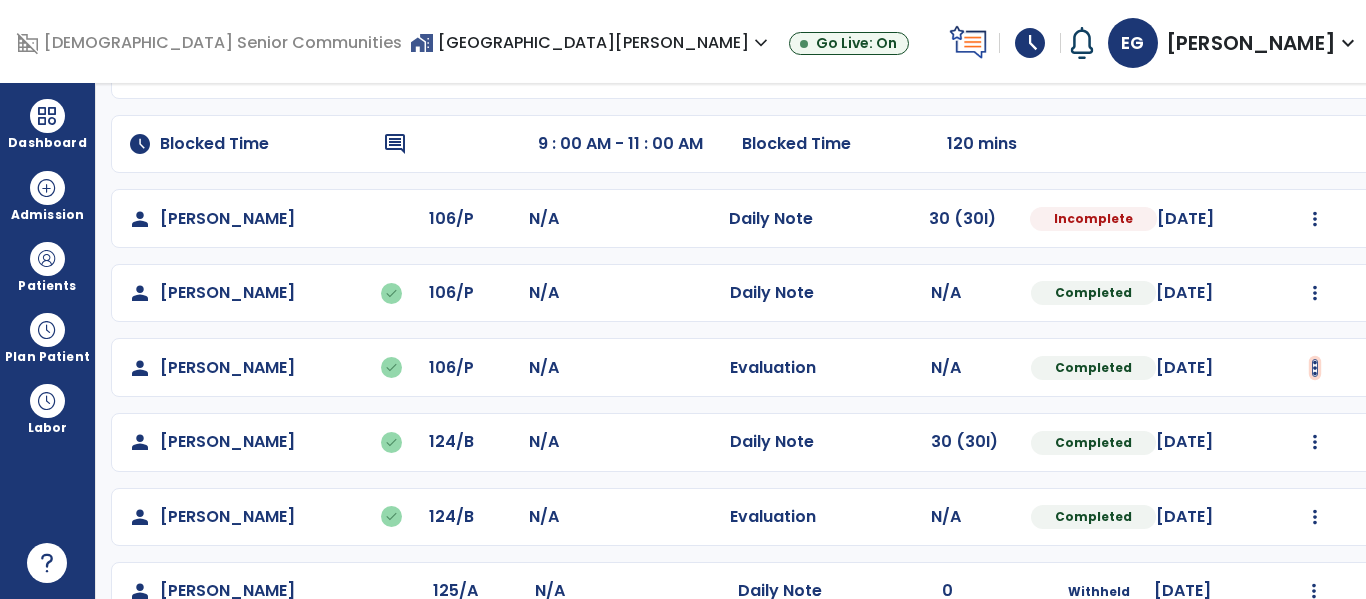 click at bounding box center (1315, 70) 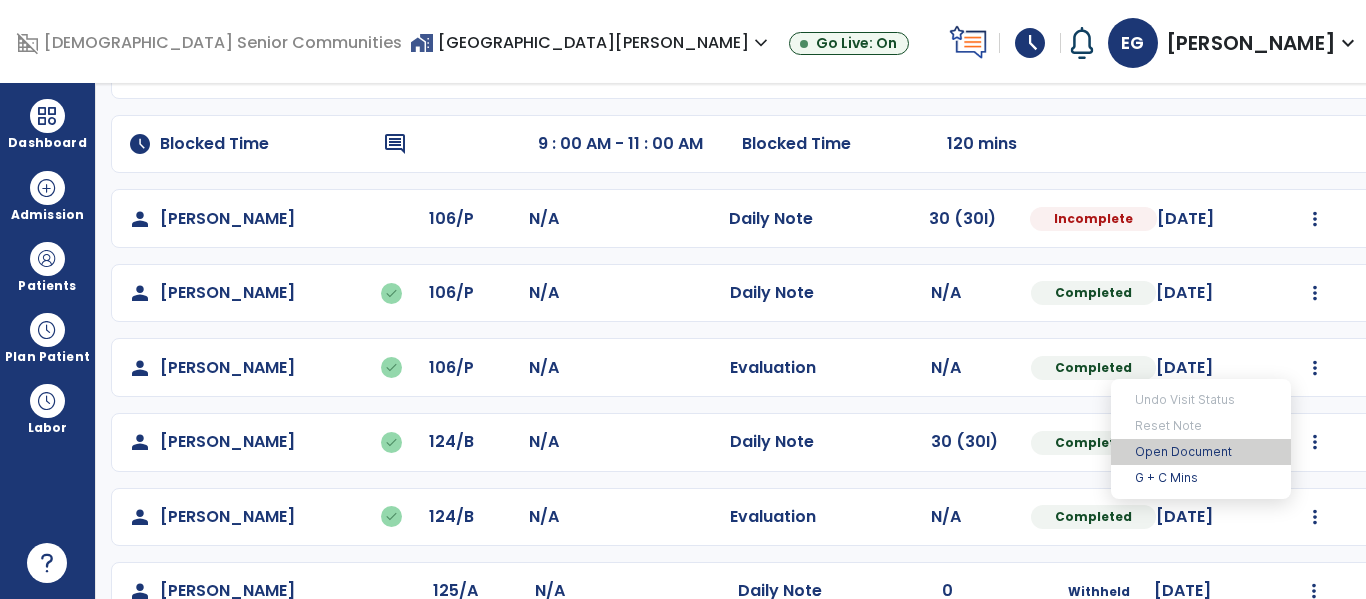 click on "Open Document" at bounding box center (1201, 452) 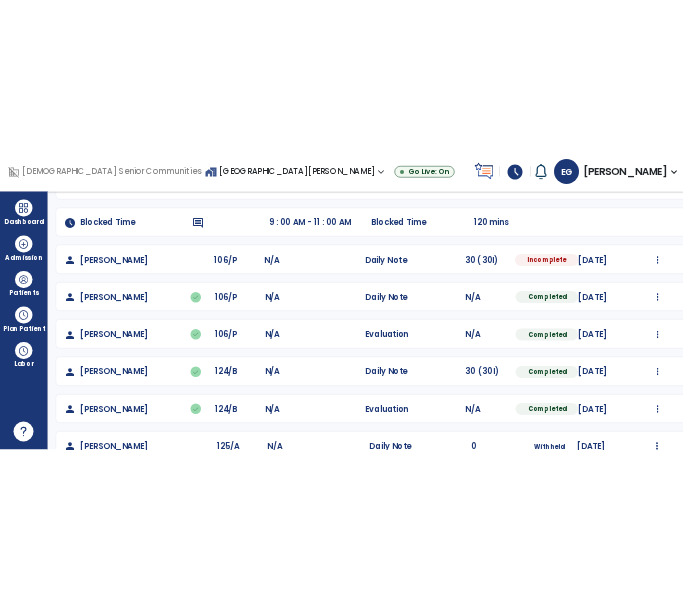 scroll, scrollTop: 322, scrollLeft: 0, axis: vertical 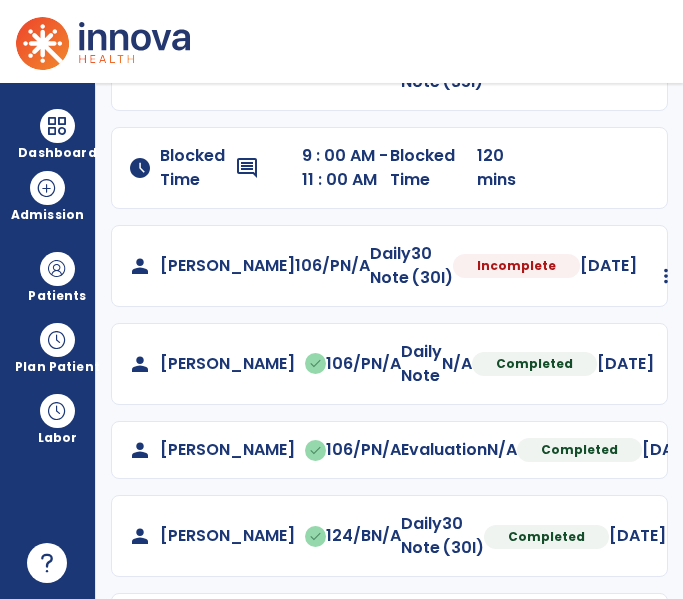 click on "domain_disabled   American Senior Communities   home_work   Spring Mill Meadows   expand_more   Allisonville Meadows   American Village   Beech Grove Meadows   CORE-The Commons on Meridian  Show All Go Live: On schedule My Time:   Thursday, Jul 10   Open your timecard  arrow_right Notifications  No Notifications yet   EG   Goldman, Elaina   expand_more   home   Home   person   Profile   help   Help   logout   Log out" at bounding box center [341, 41] 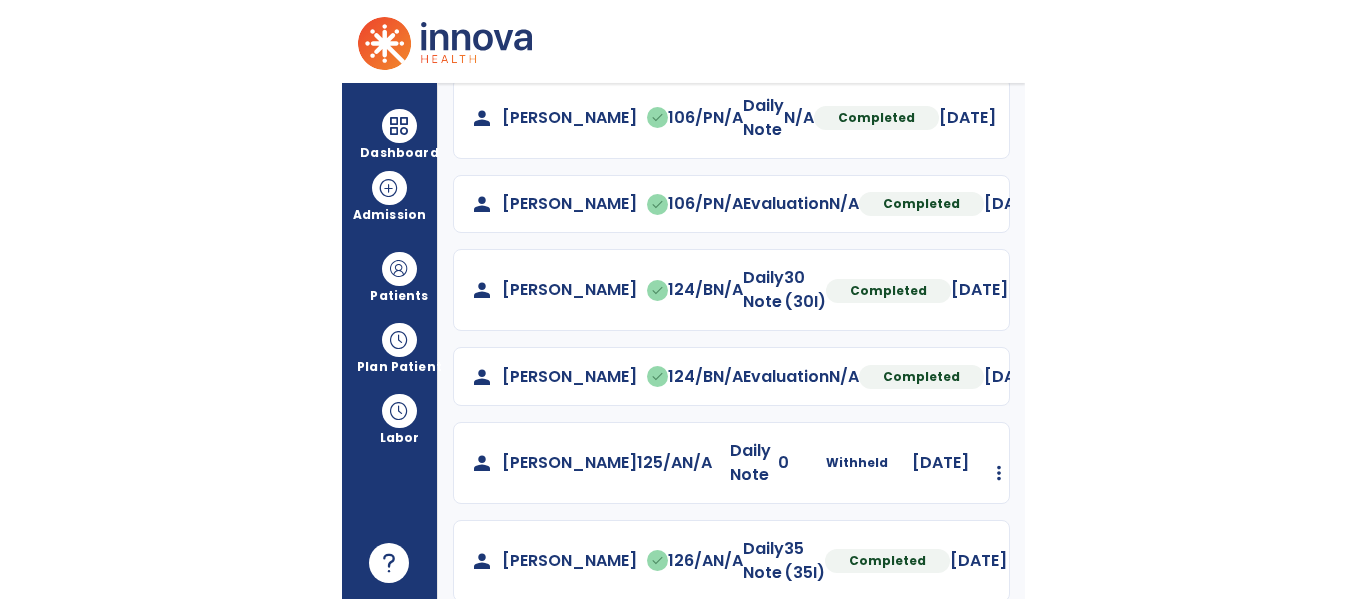 scroll, scrollTop: 339, scrollLeft: 0, axis: vertical 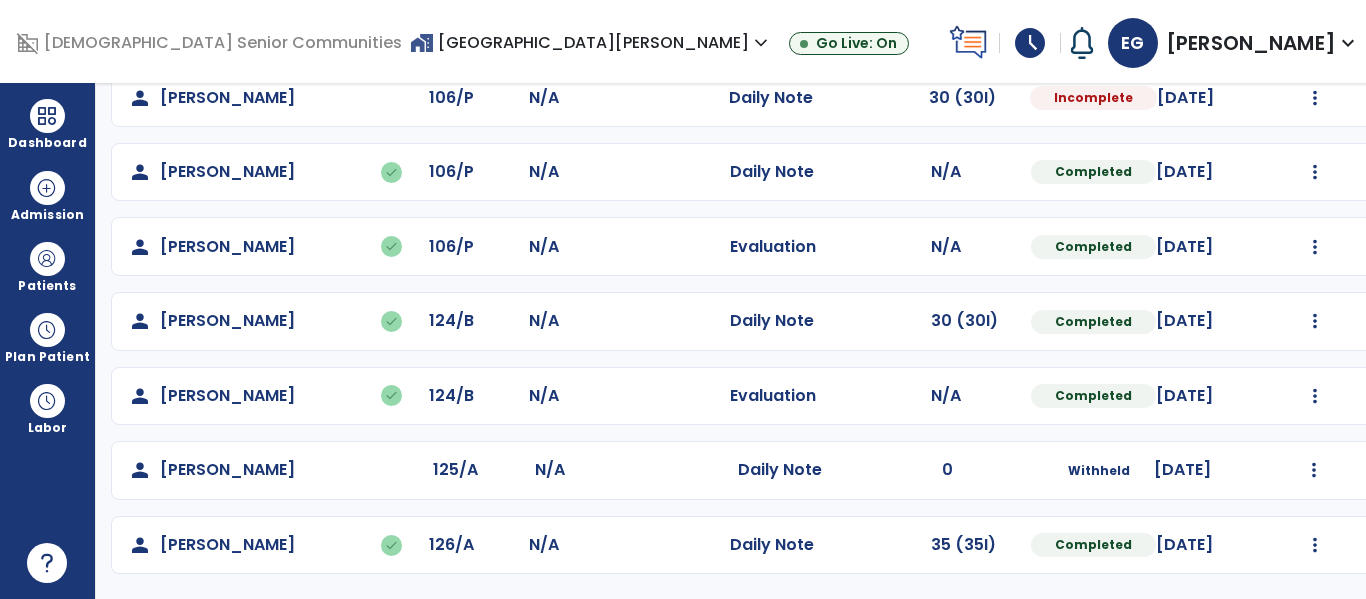click on "Undo Visit Status   Reset Note   Open Document   G + C Mins" 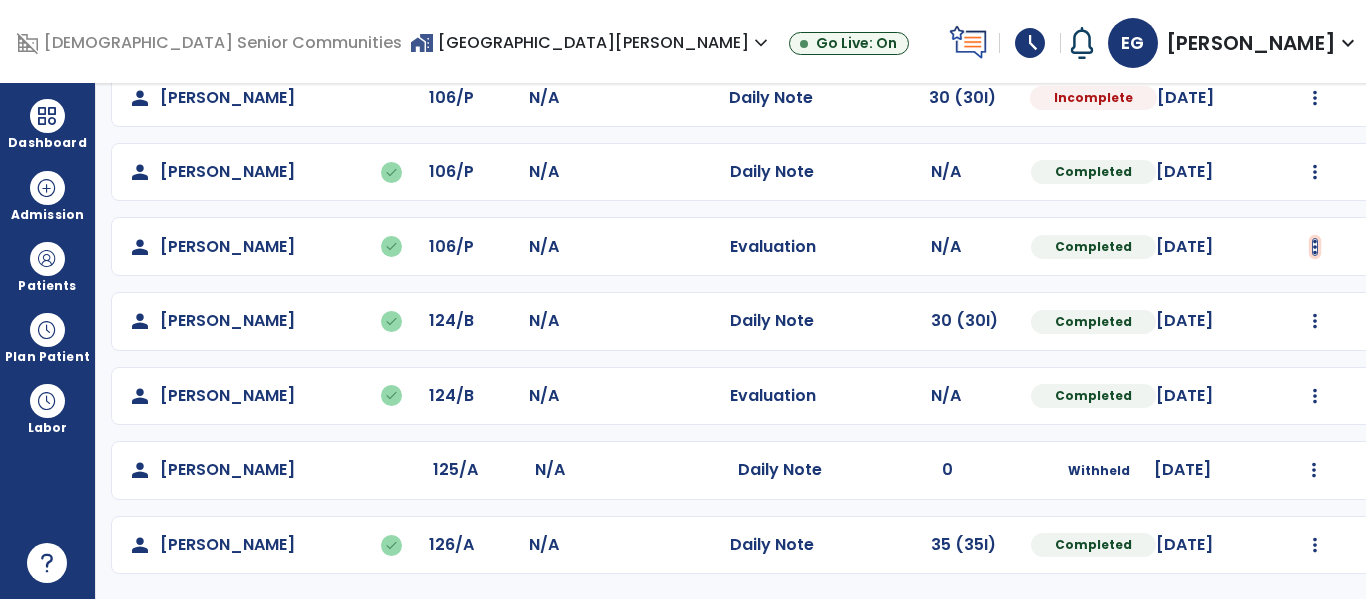 click at bounding box center [1315, -51] 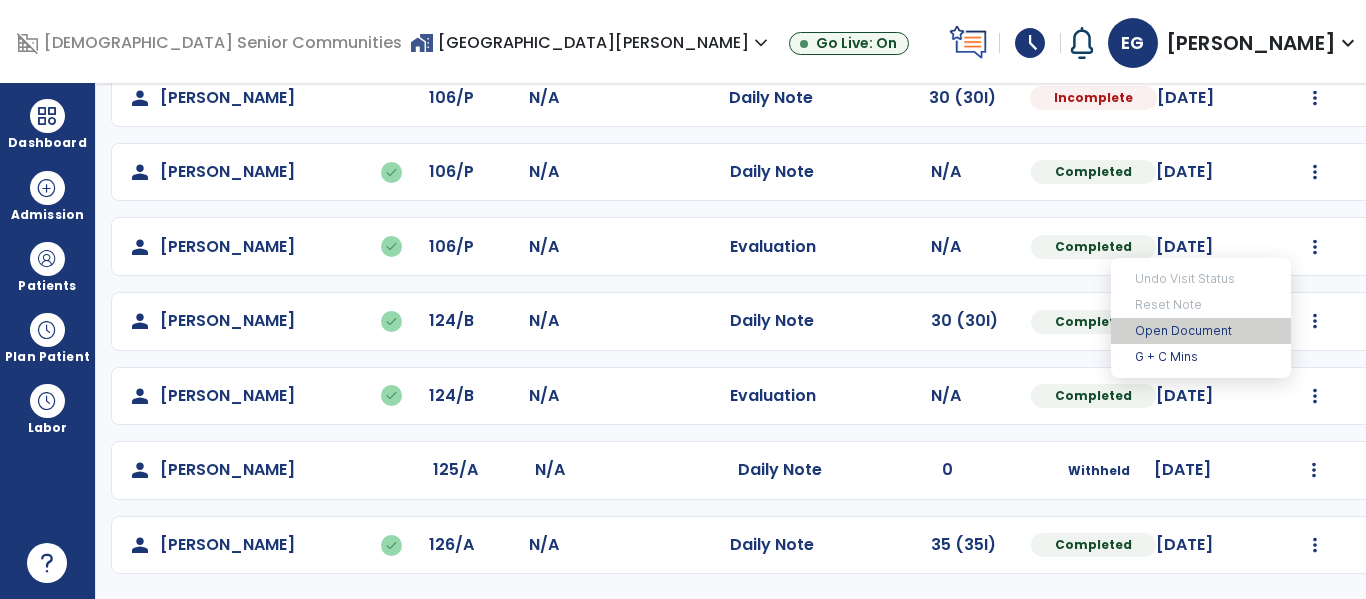 click on "Open Document" at bounding box center [1201, 331] 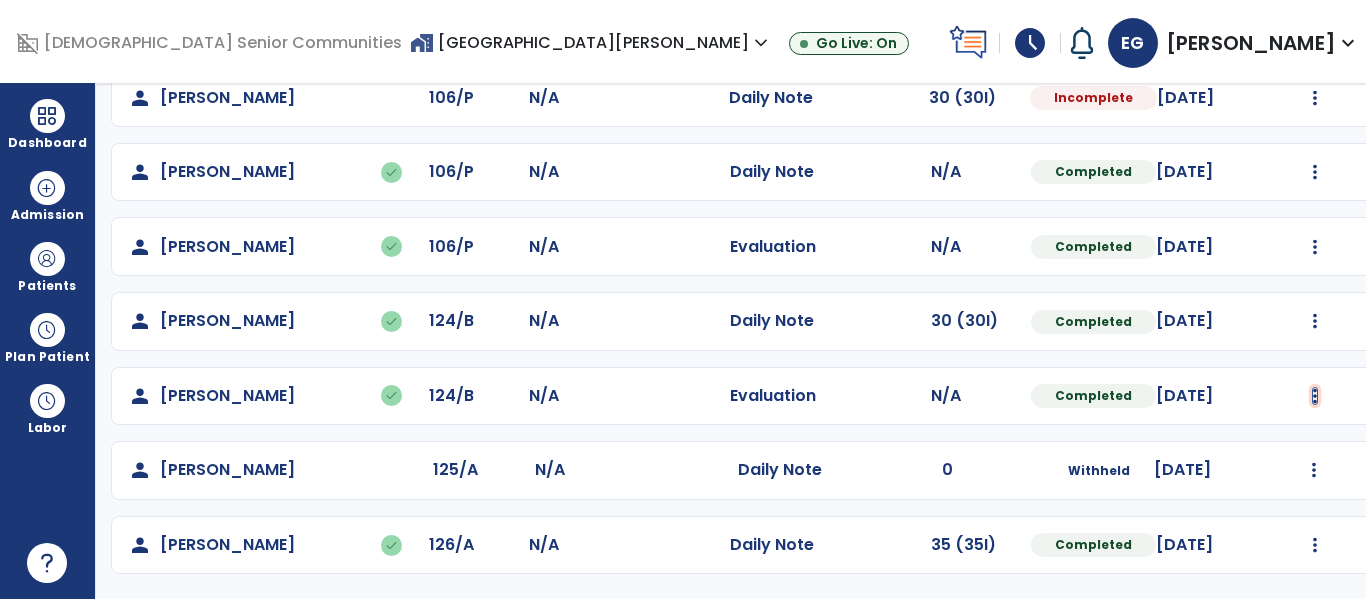 click at bounding box center [1315, -51] 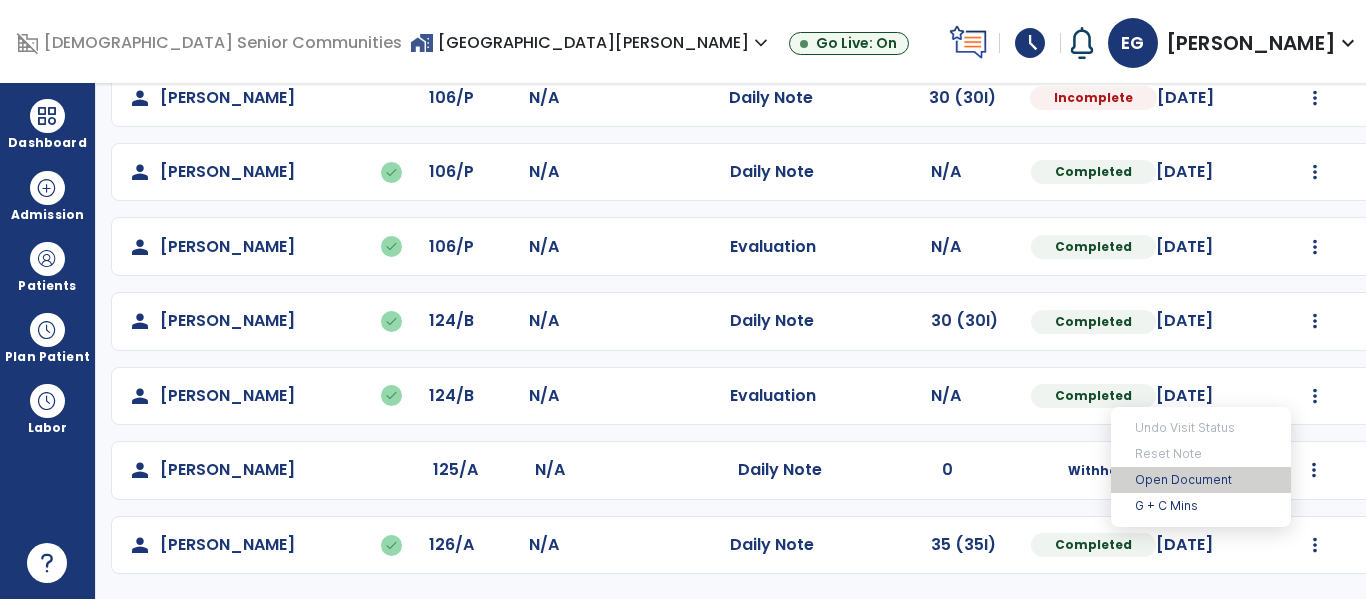 click on "Open Document" at bounding box center (1201, 480) 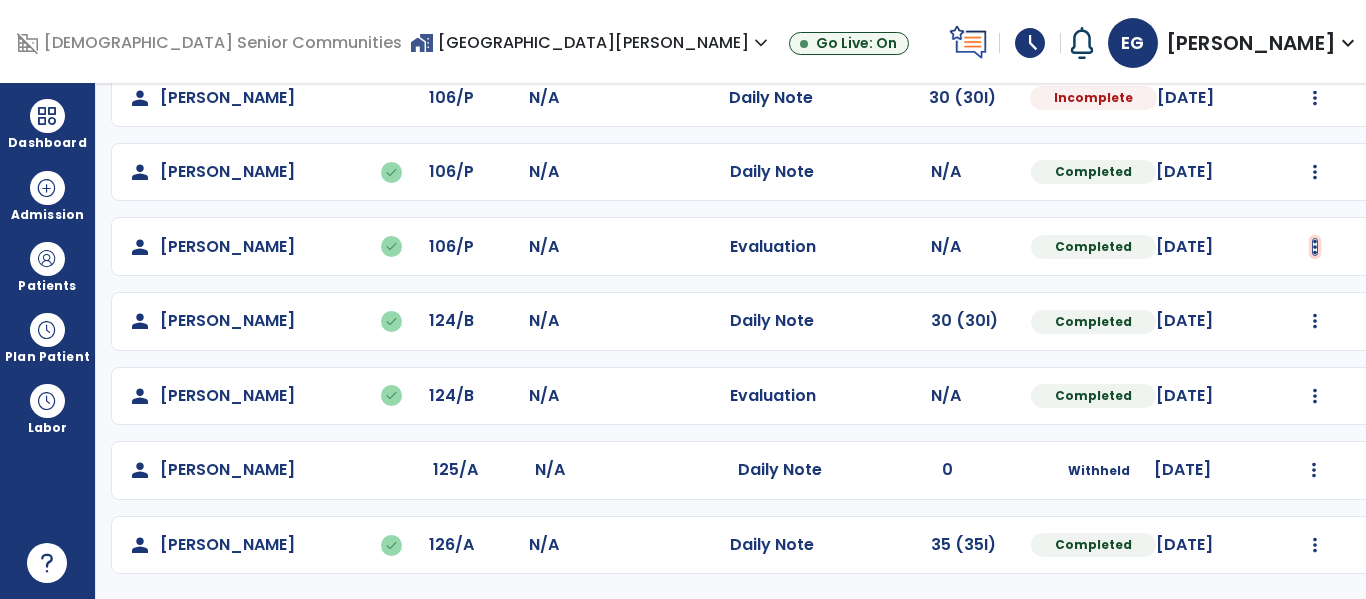 click at bounding box center (1315, -51) 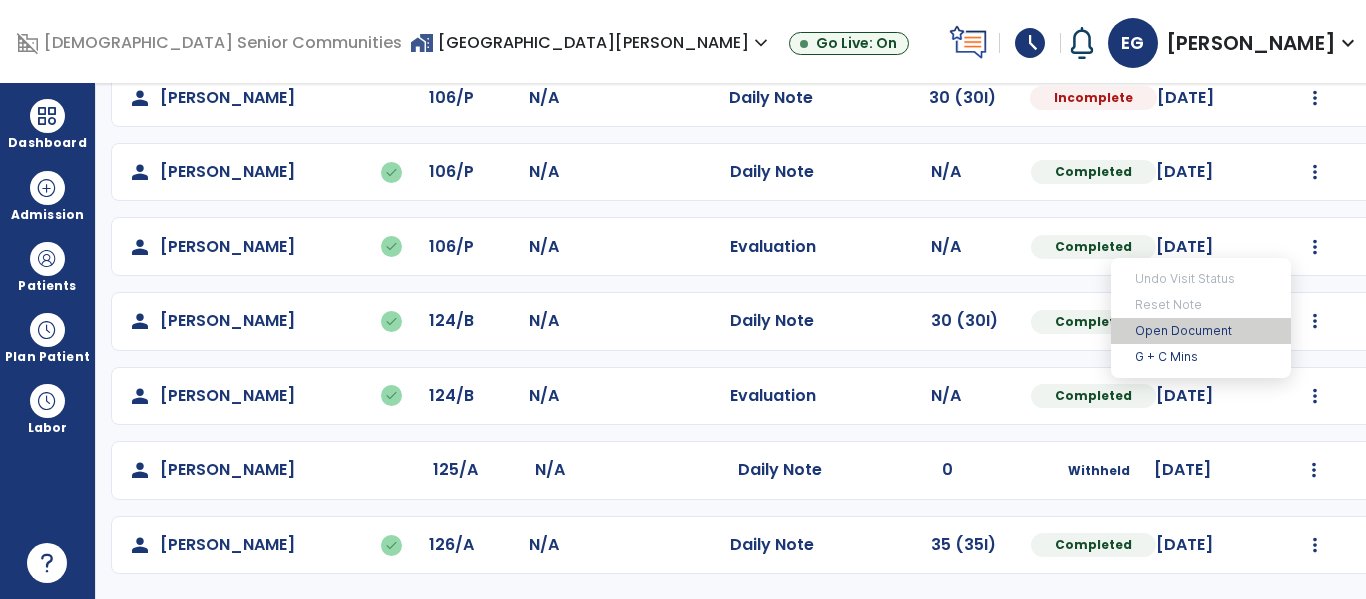 click on "Open Document" at bounding box center [1201, 331] 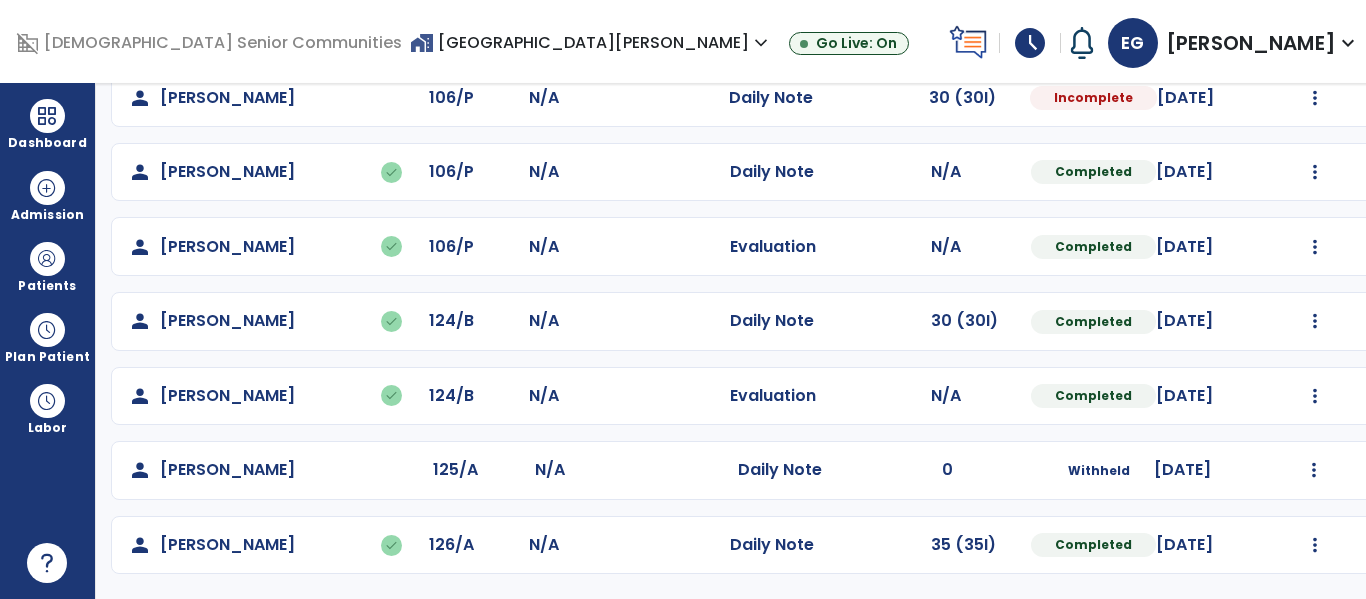 click on "home_work   Spring Mill Meadows   expand_more" at bounding box center (591, 42) 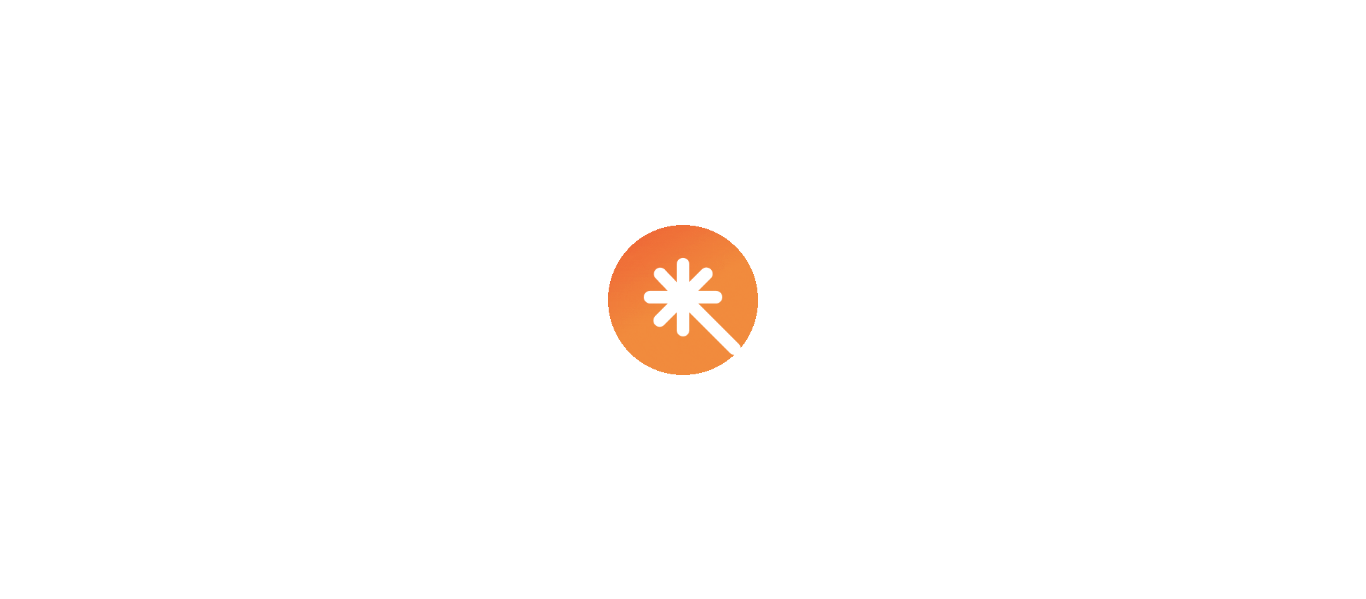 scroll, scrollTop: 0, scrollLeft: 0, axis: both 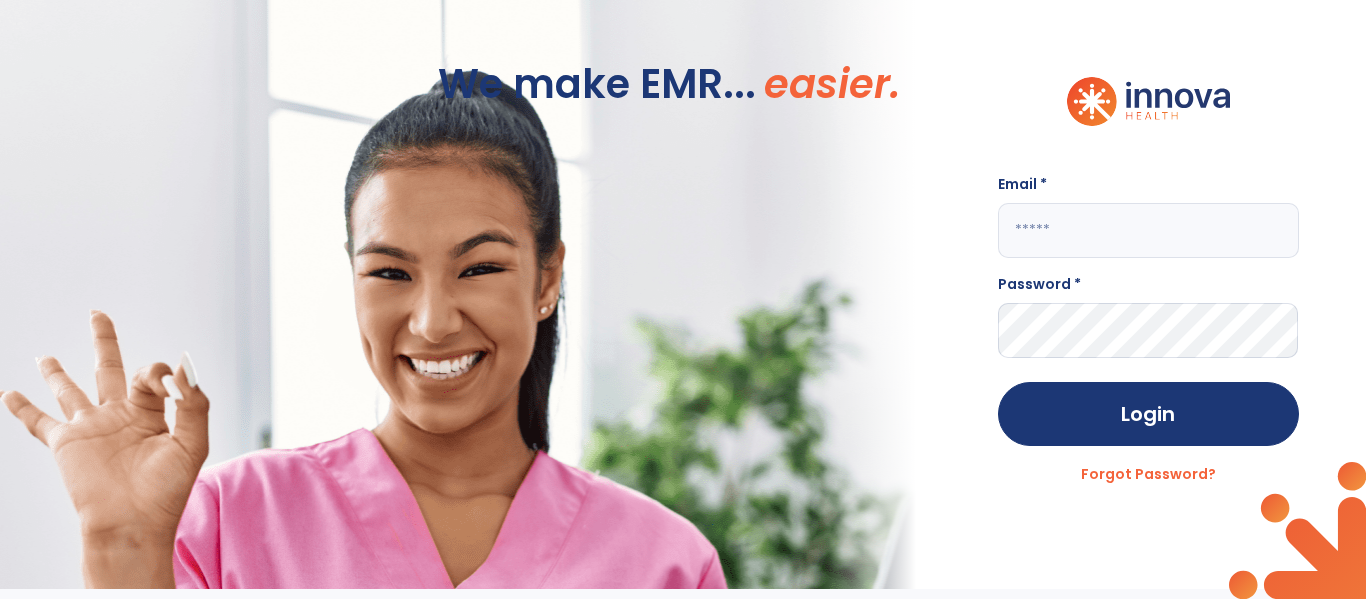 drag, startPoint x: 1105, startPoint y: 206, endPoint x: 1109, endPoint y: 220, distance: 14.56022 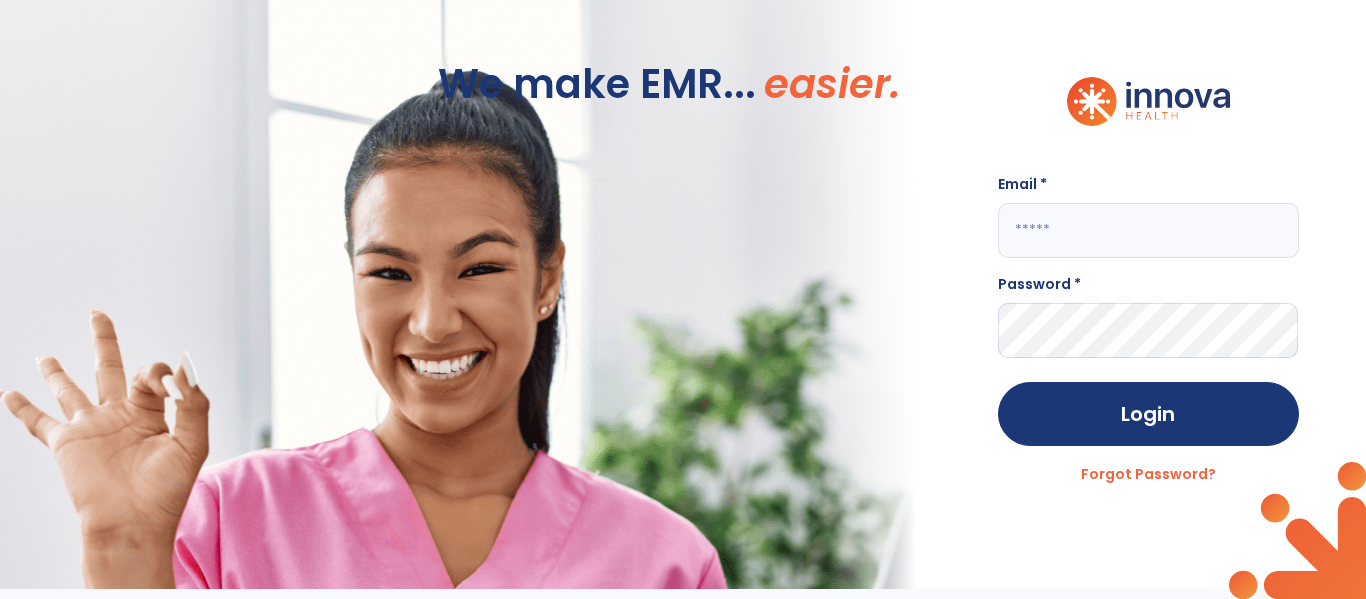 click 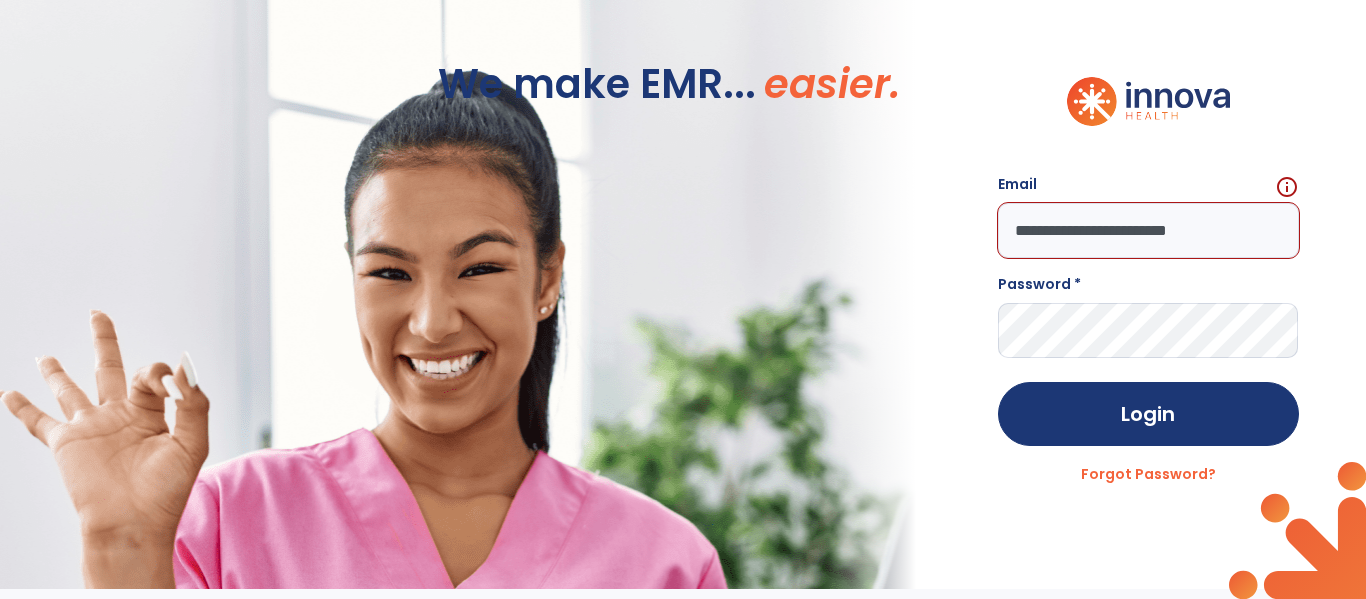 type on "**********" 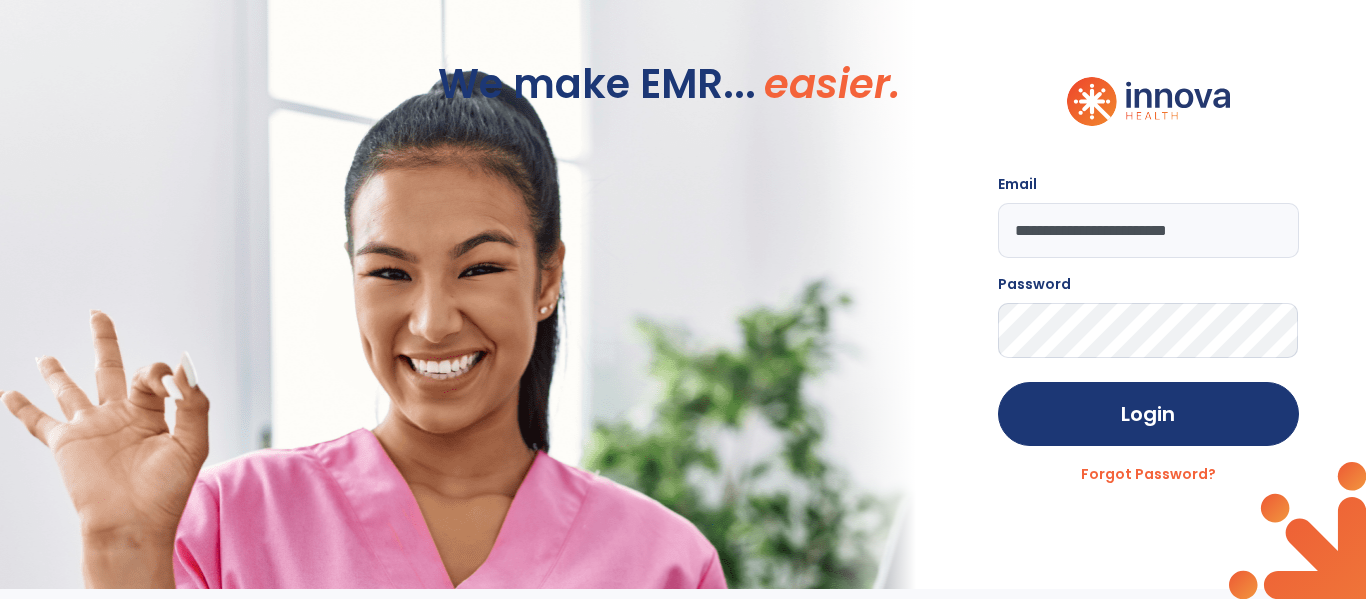 click on "Login" 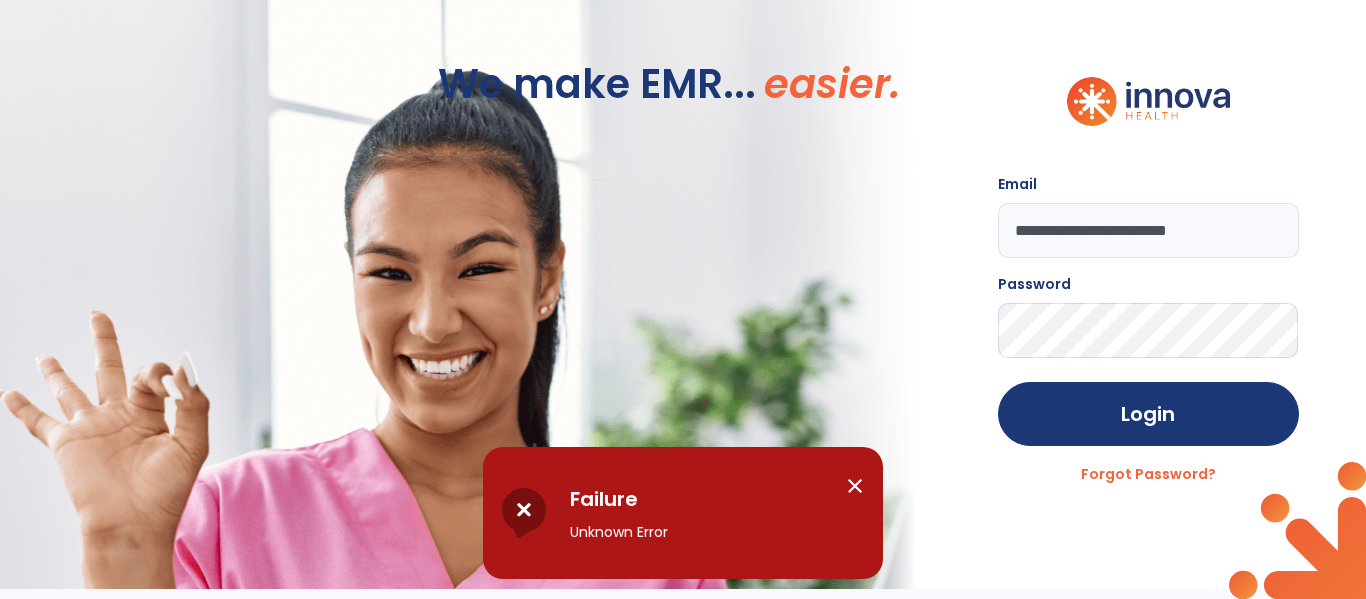 click on "**********" 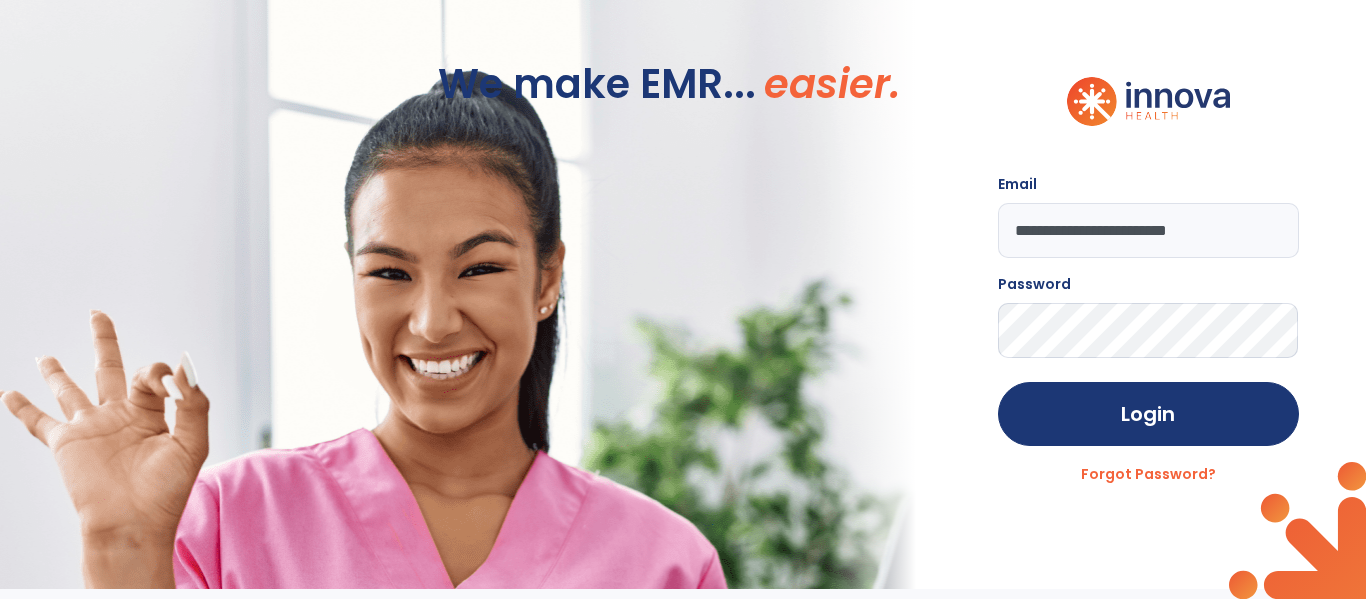 click on "Login" 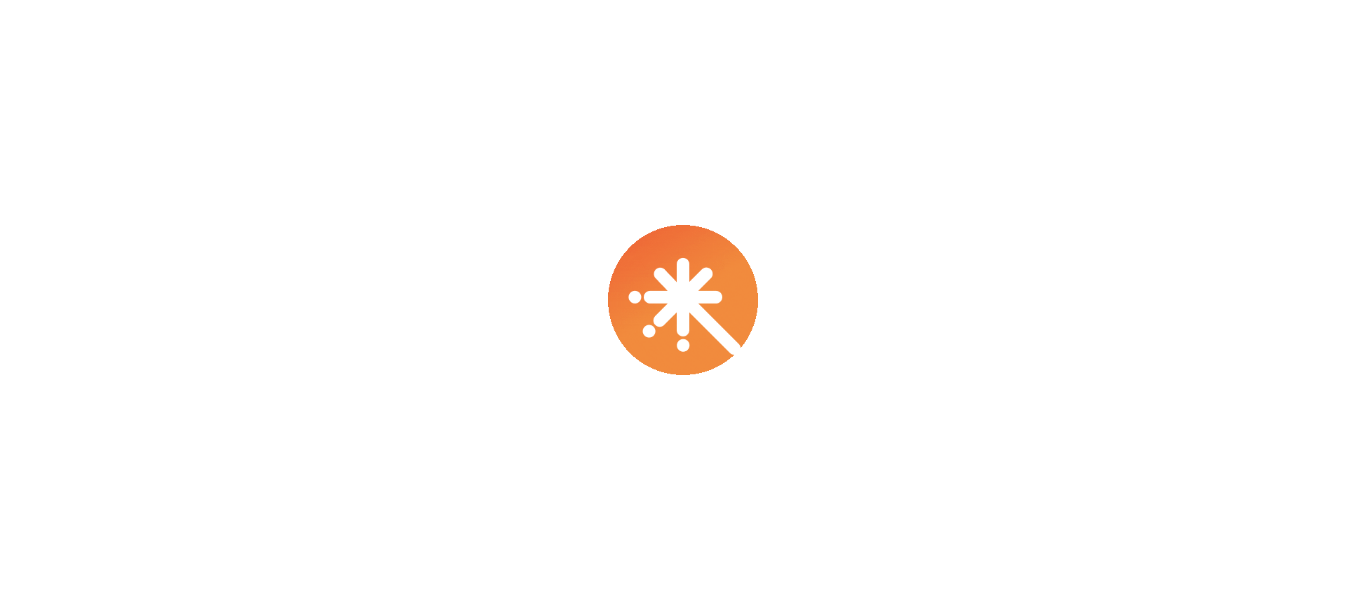 scroll, scrollTop: 0, scrollLeft: 0, axis: both 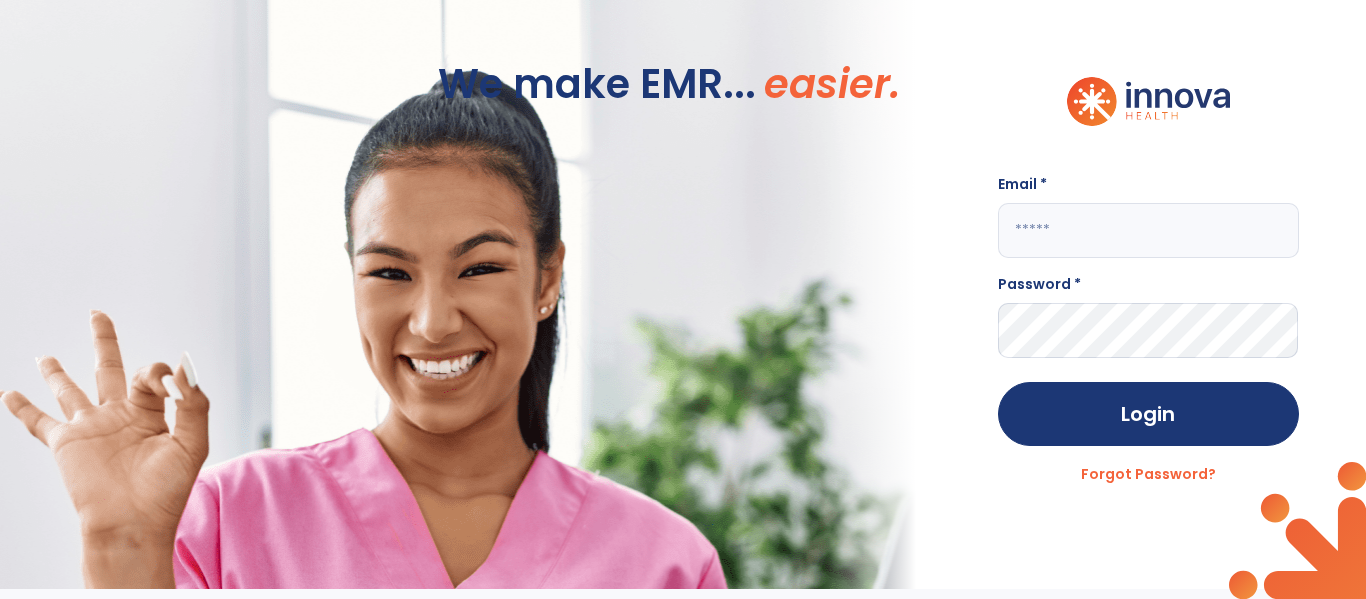 click 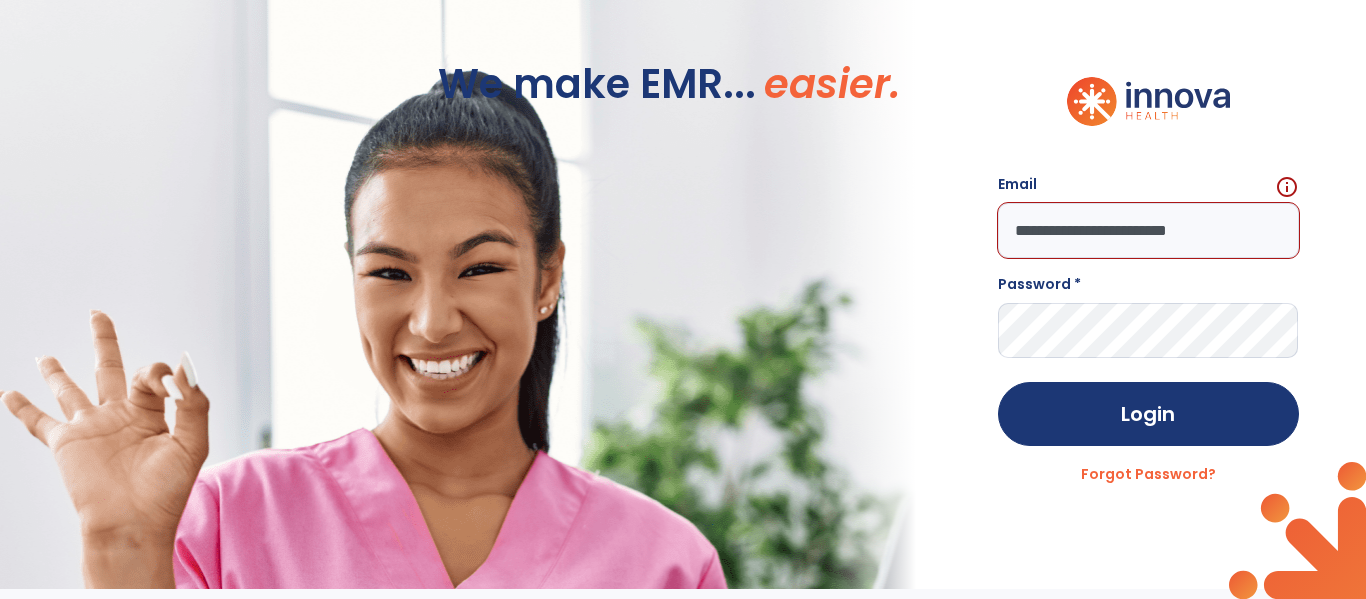 type on "**********" 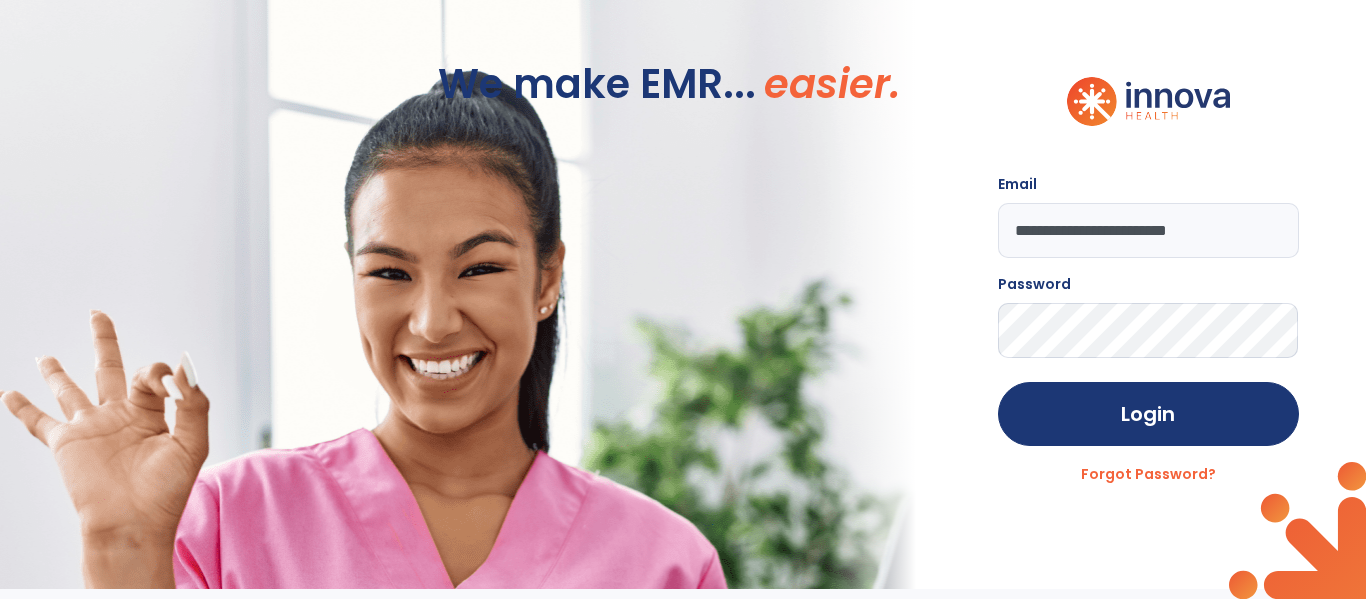 click on "Login" 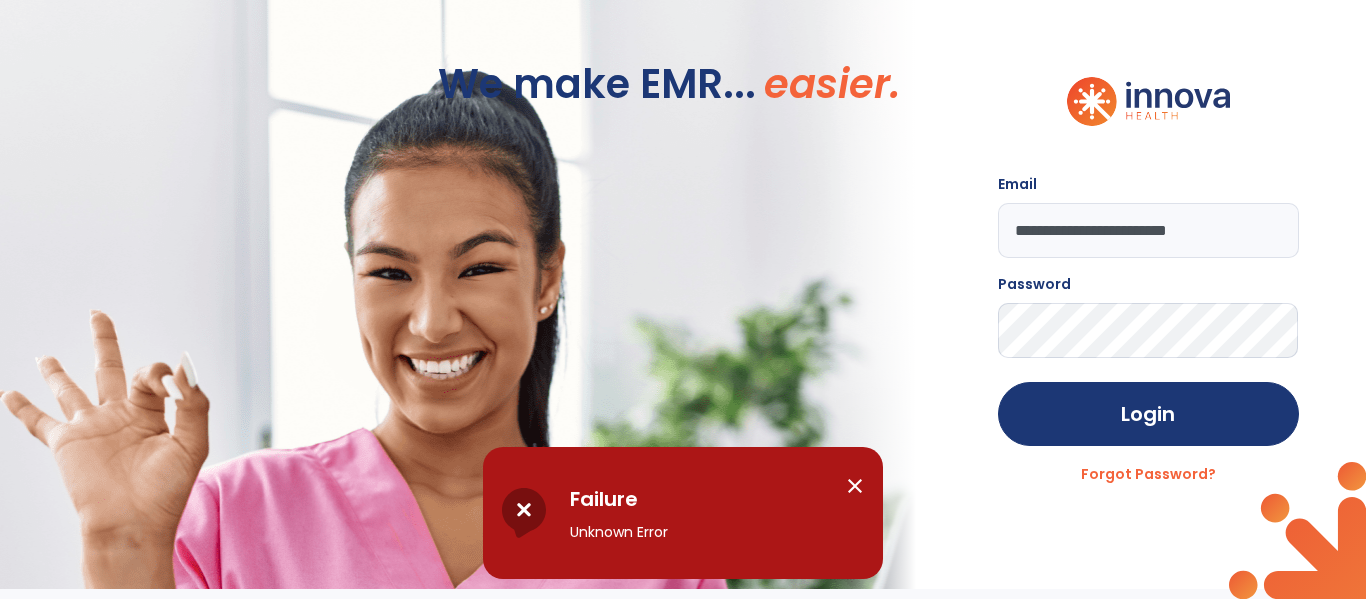 click on "**********" 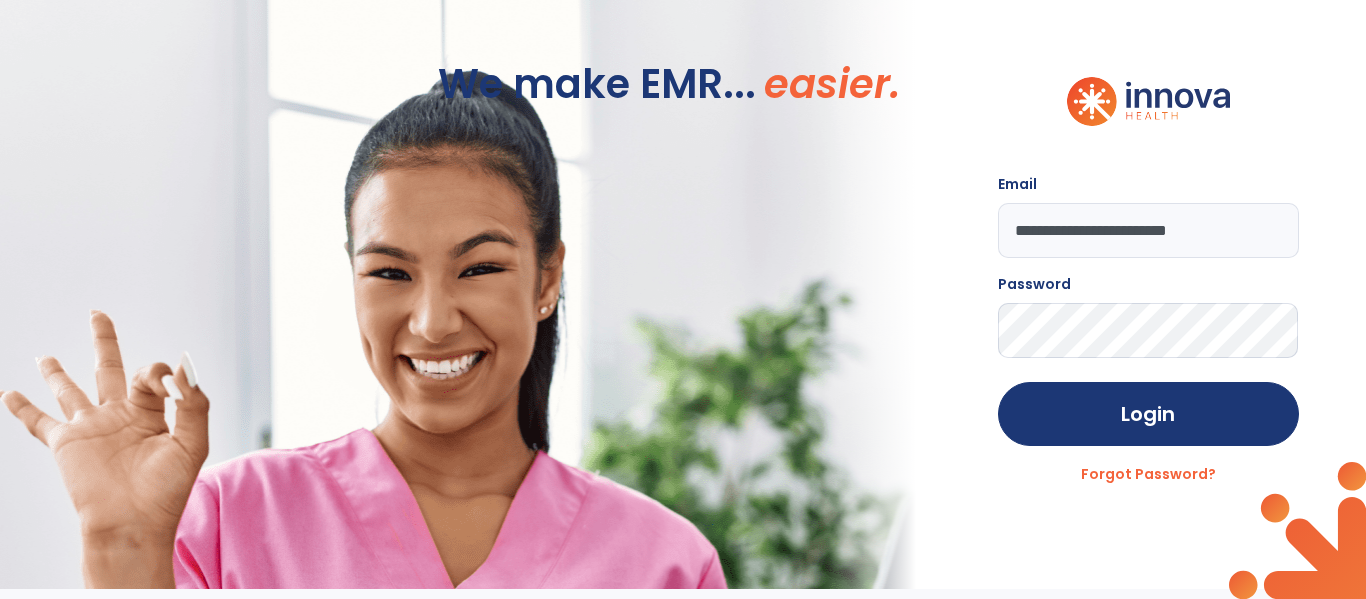 click on "Login" 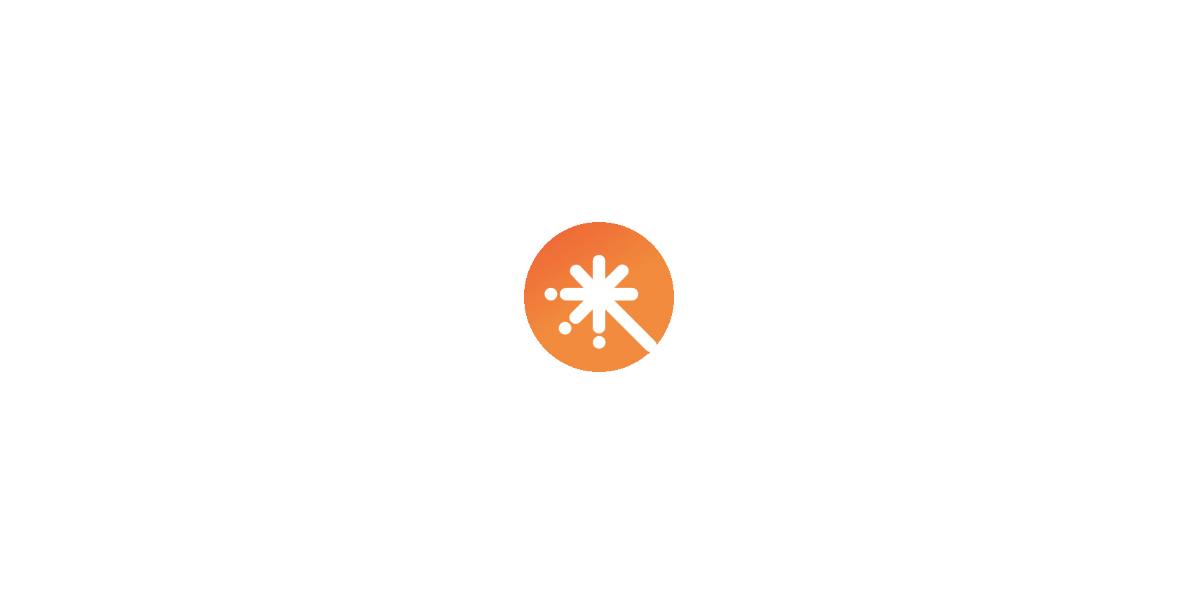 scroll, scrollTop: 0, scrollLeft: 0, axis: both 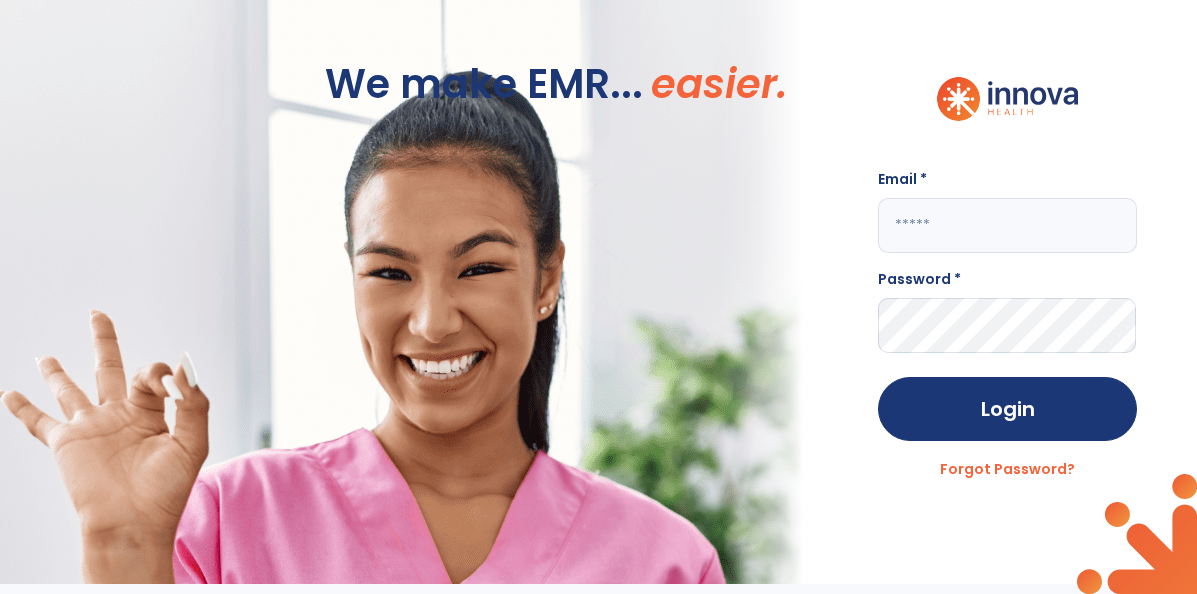 click 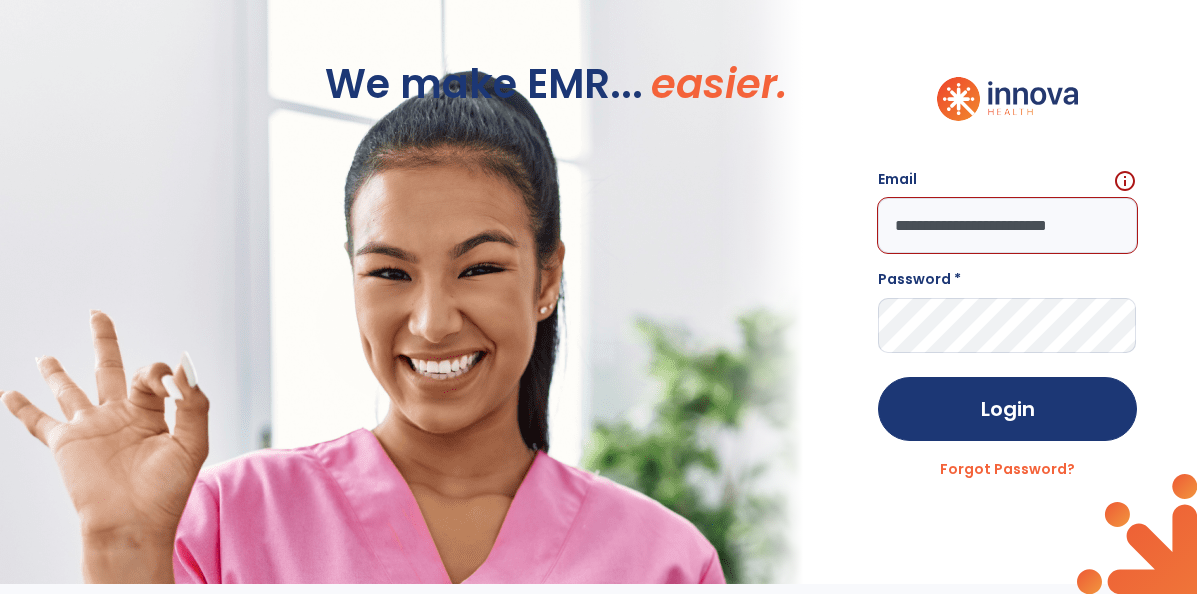 scroll, scrollTop: 0, scrollLeft: 21, axis: horizontal 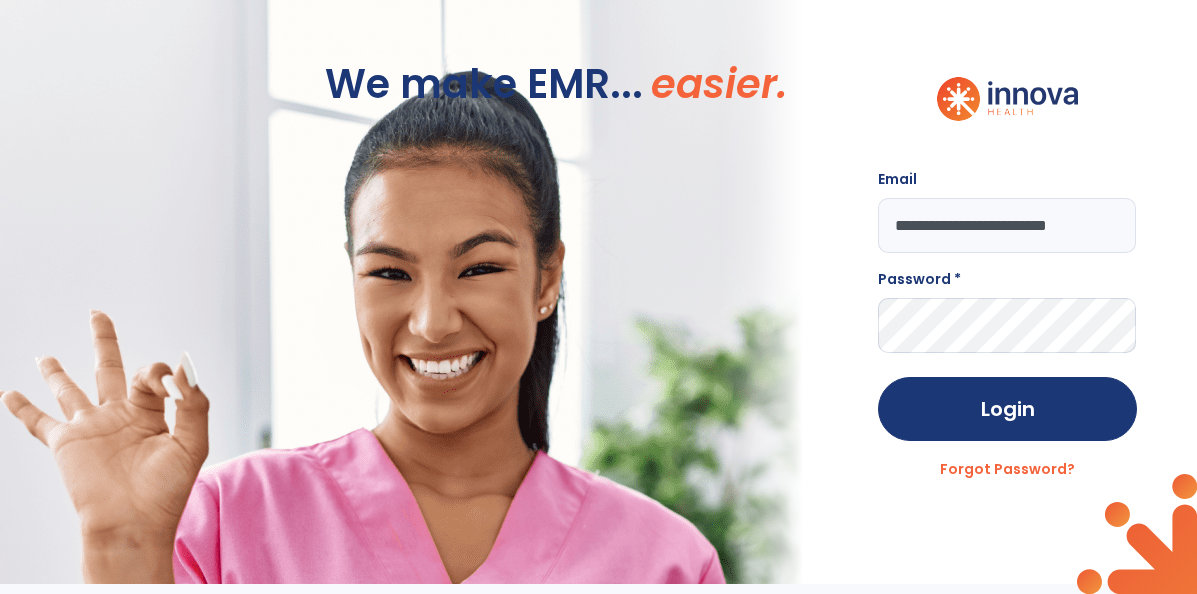 type on "**********" 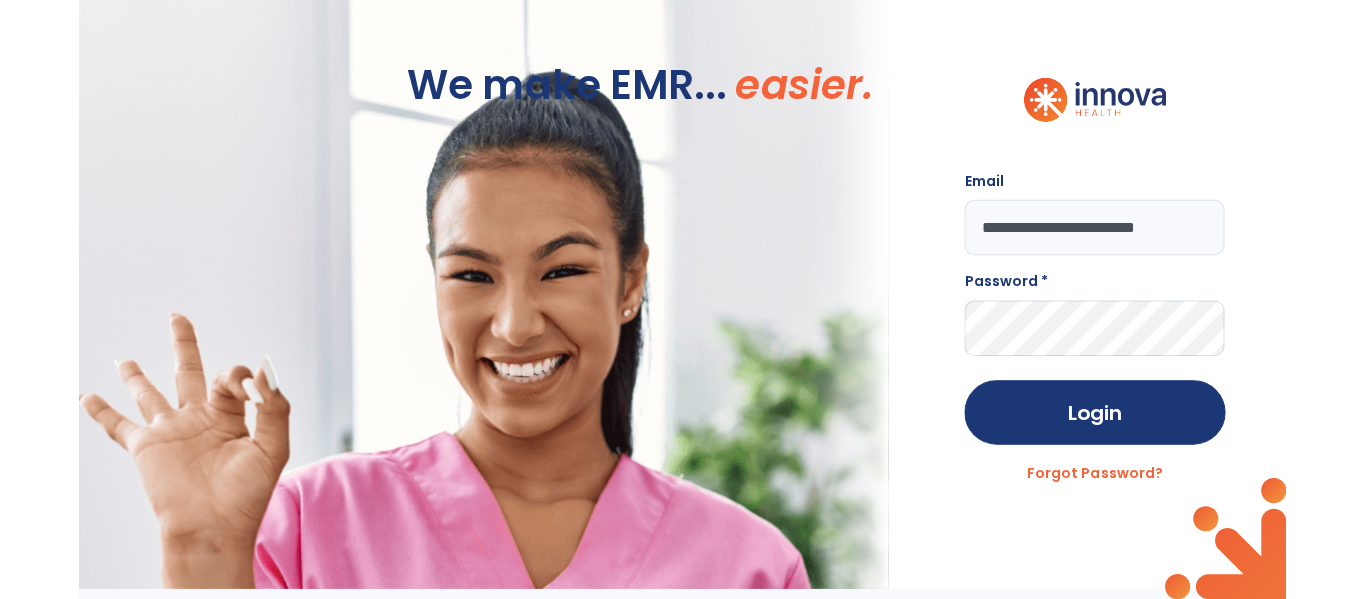 scroll, scrollTop: 0, scrollLeft: 0, axis: both 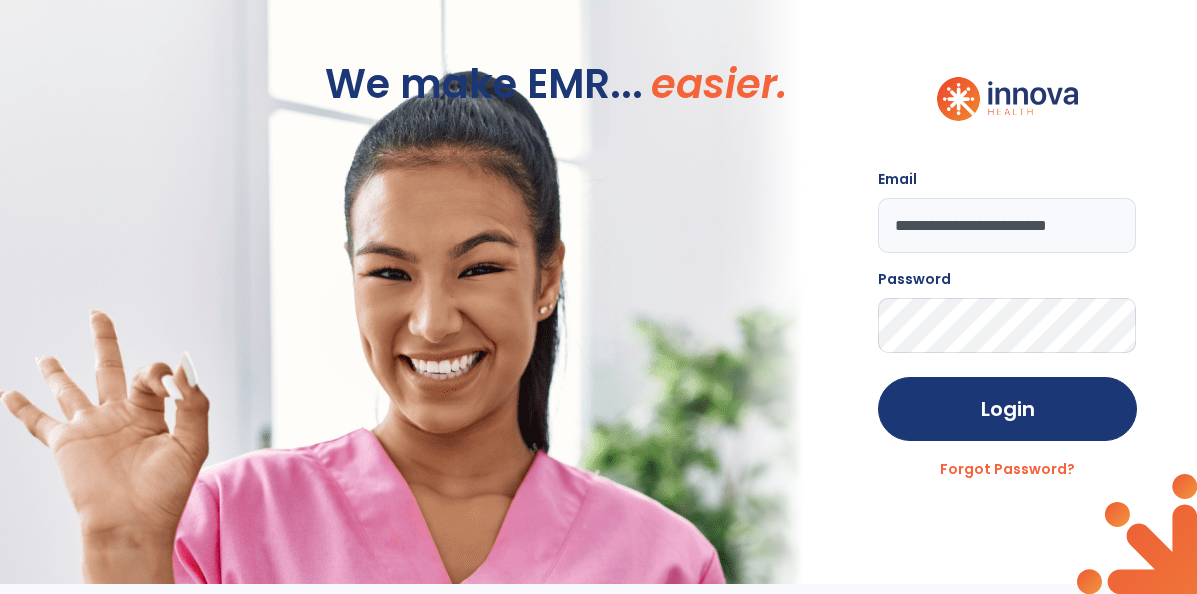 click on "Login" 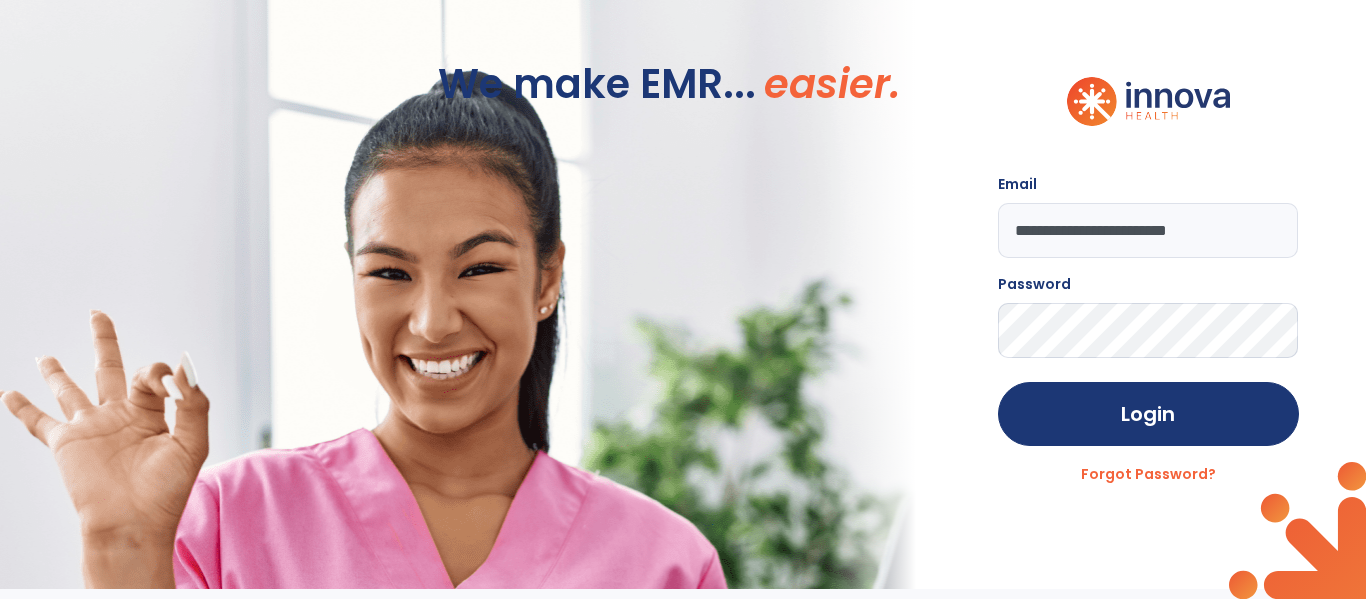 click on "**********" 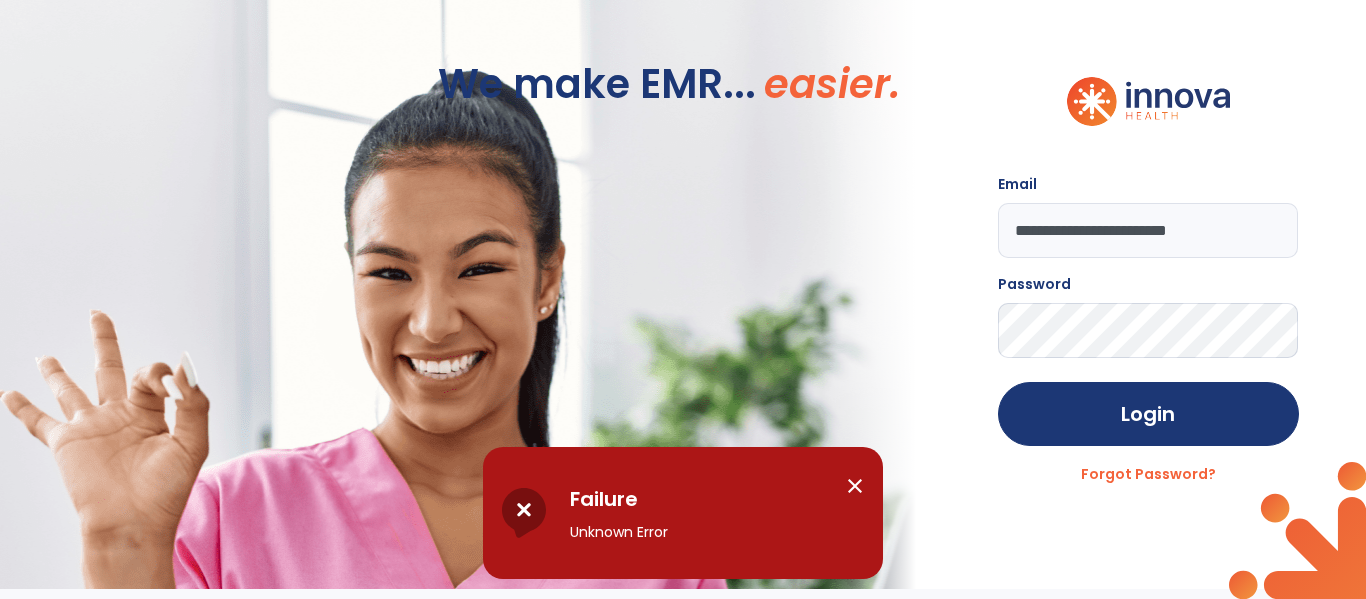 click on "**********" 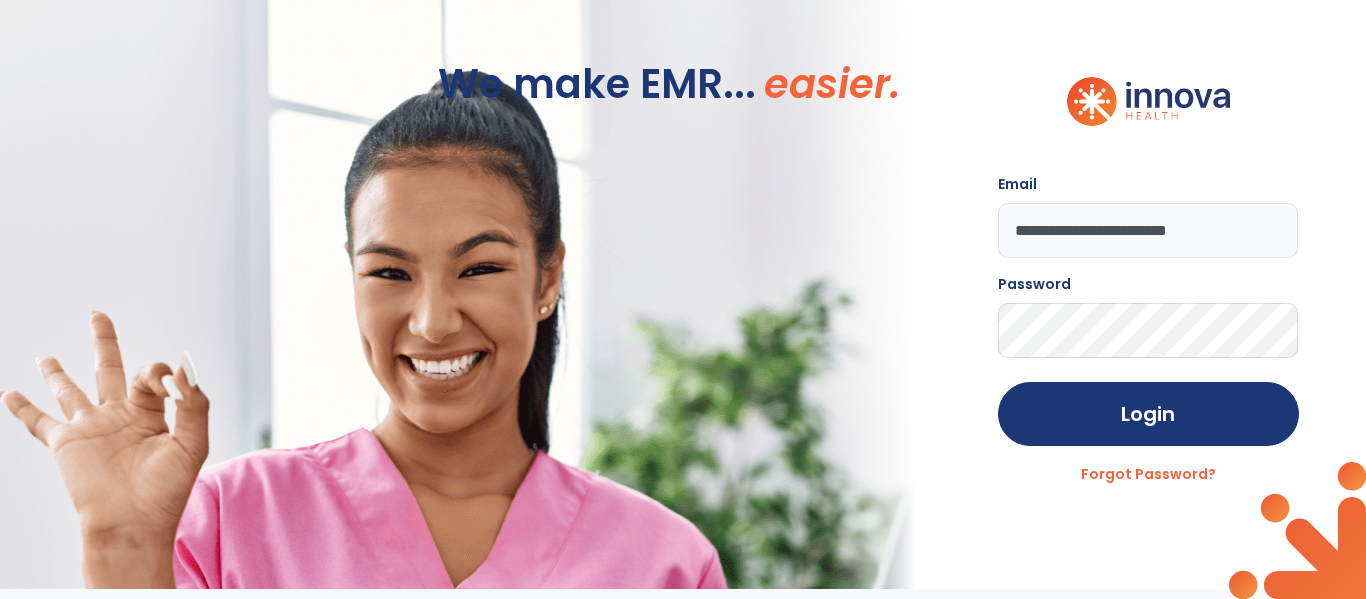 click on "Login" 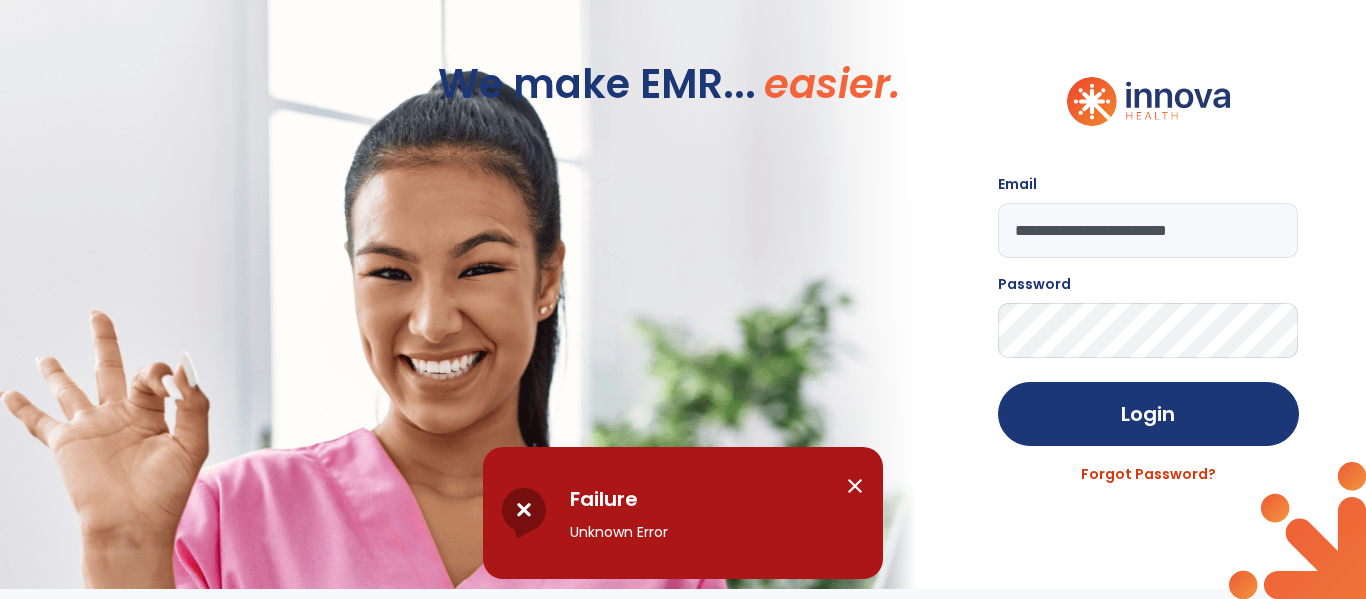 click on "Forgot Password?" 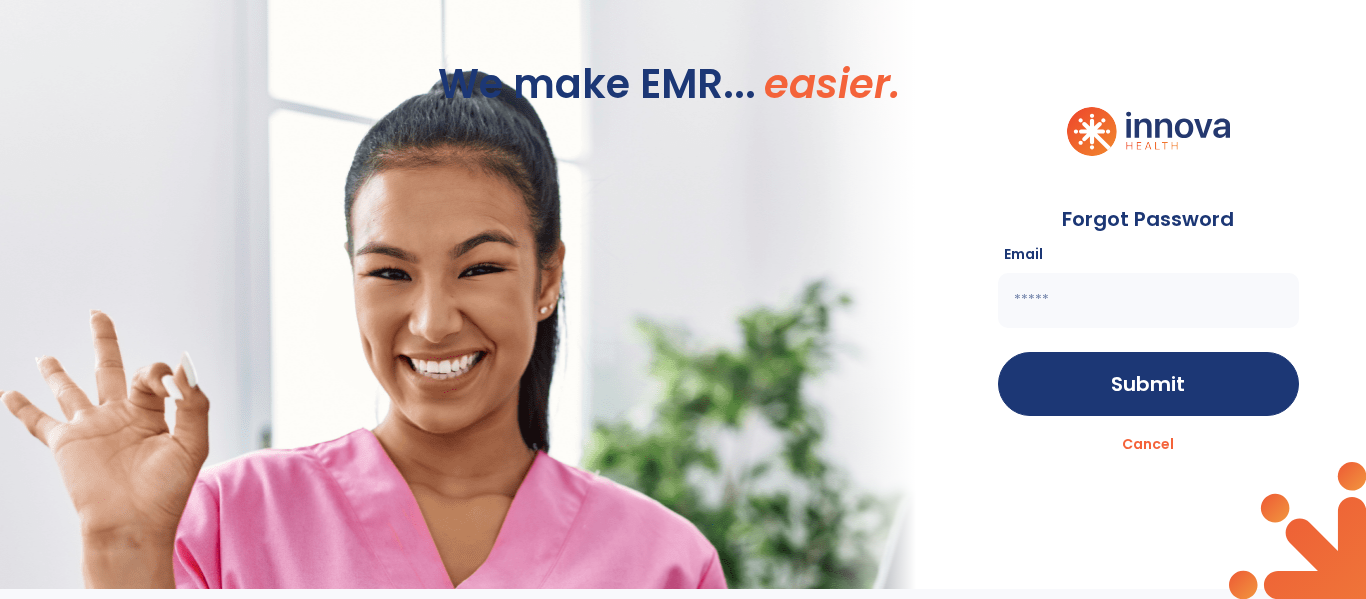 click 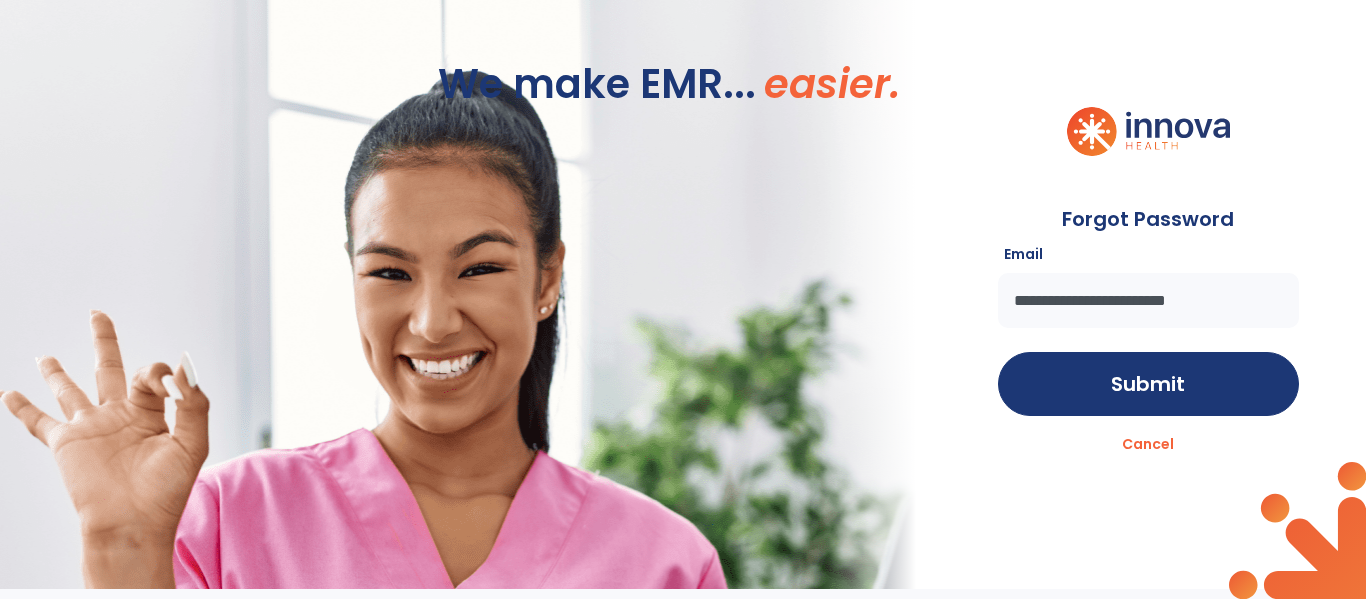 type on "**********" 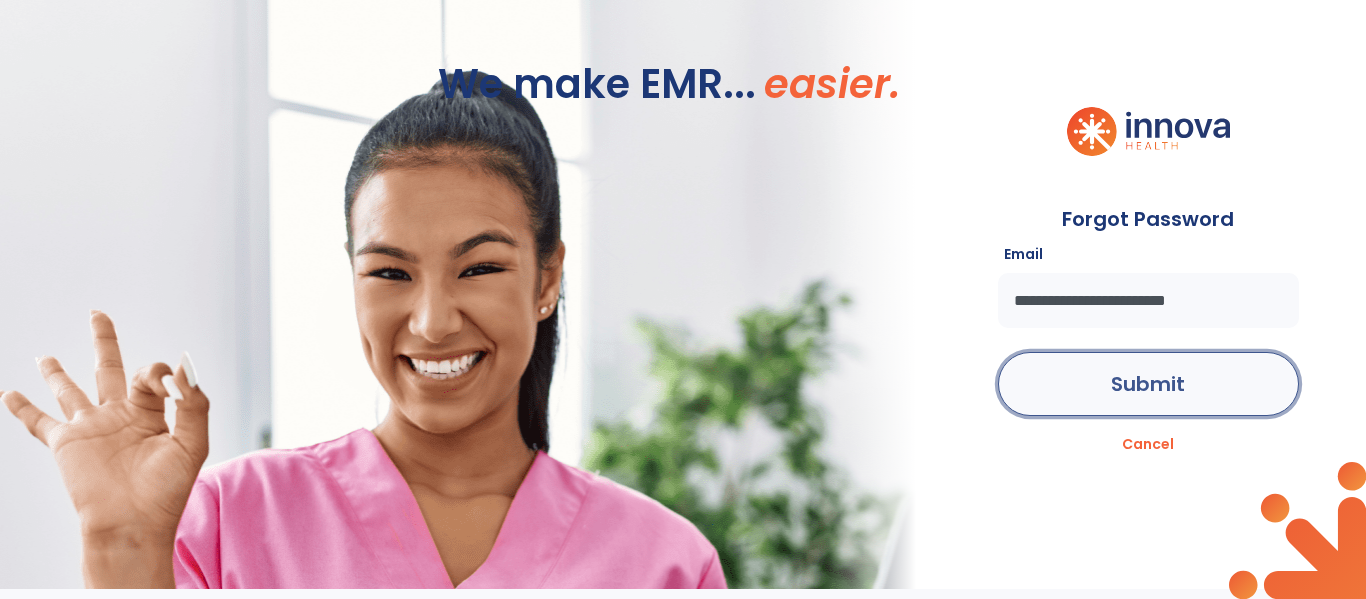 click on "Submit" 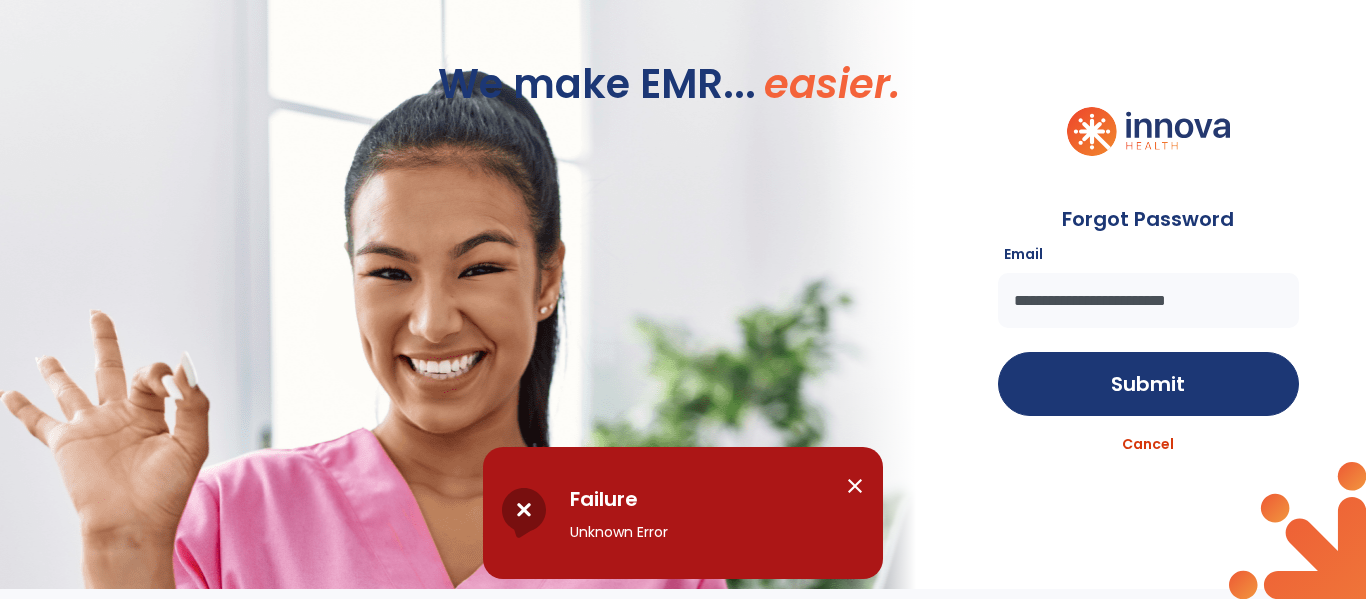 click on "Cancel" 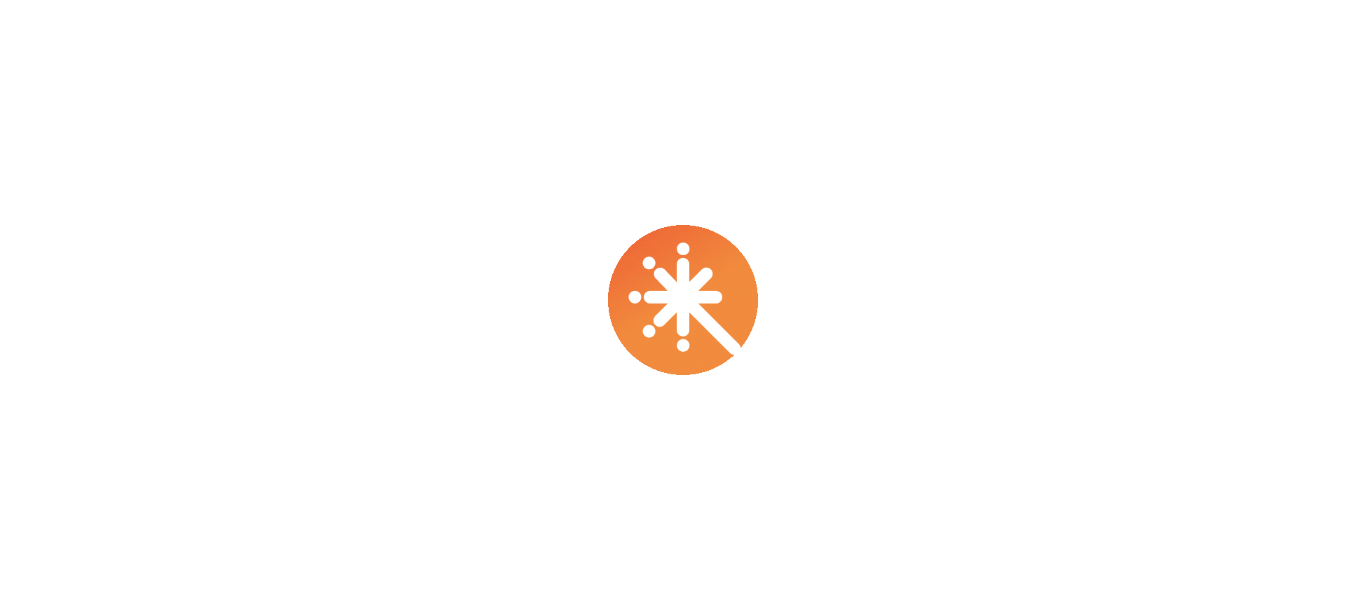 scroll, scrollTop: 0, scrollLeft: 0, axis: both 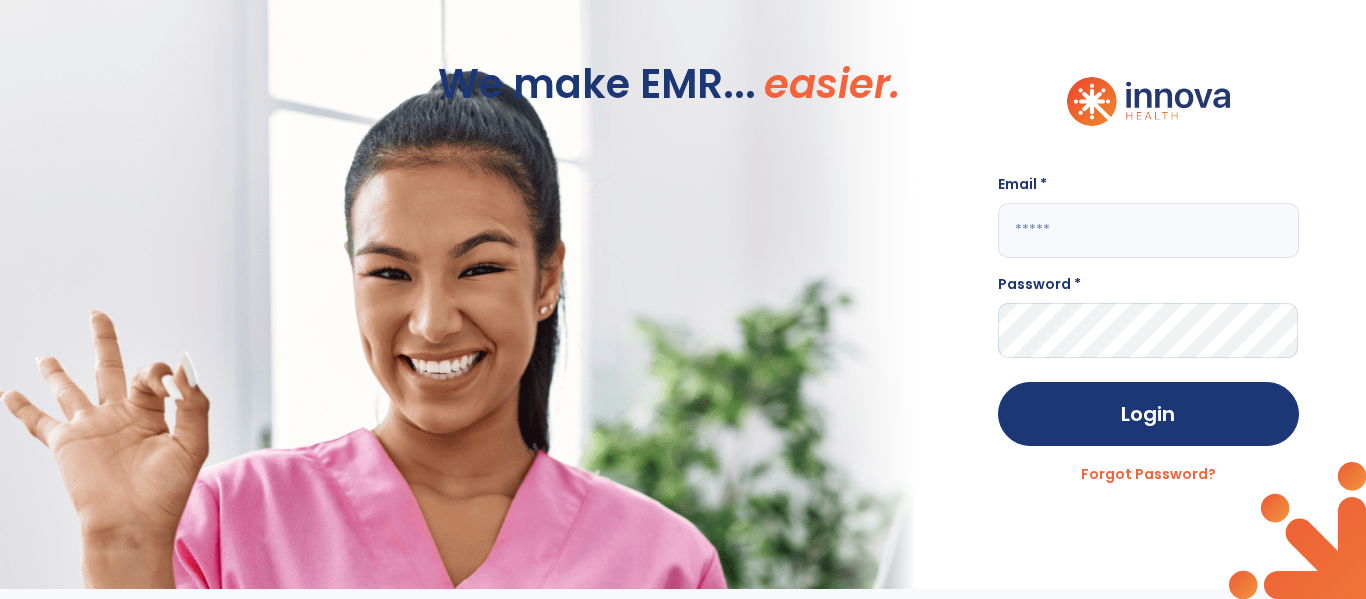 click 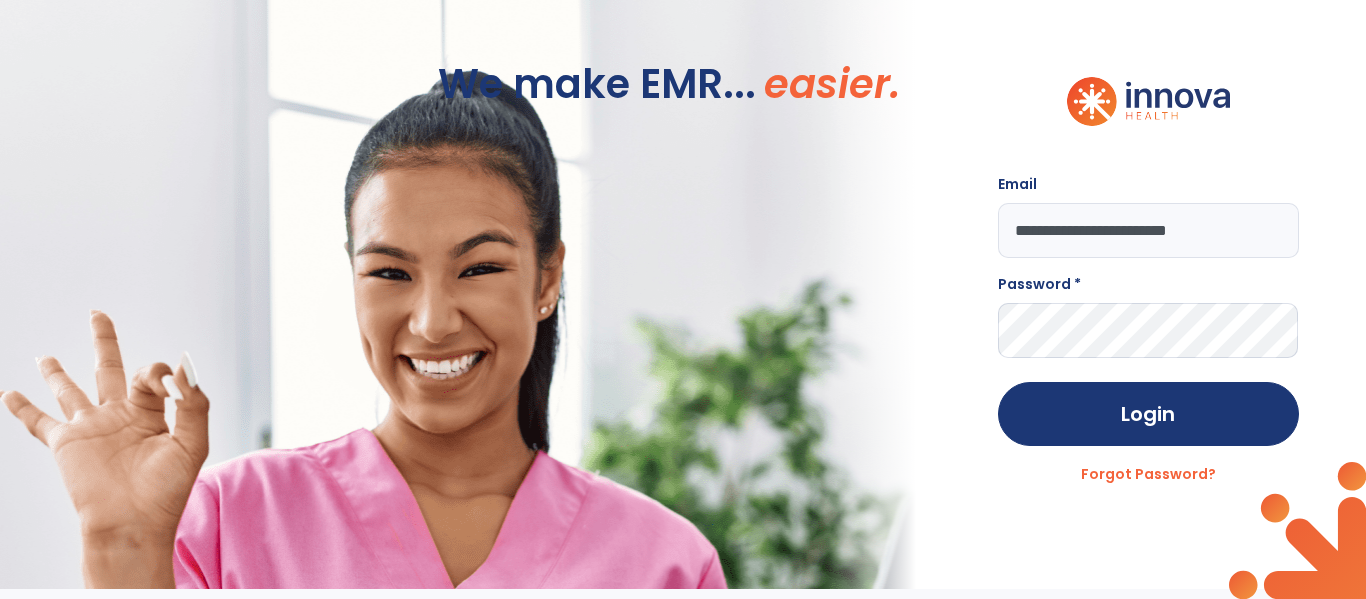 type on "**********" 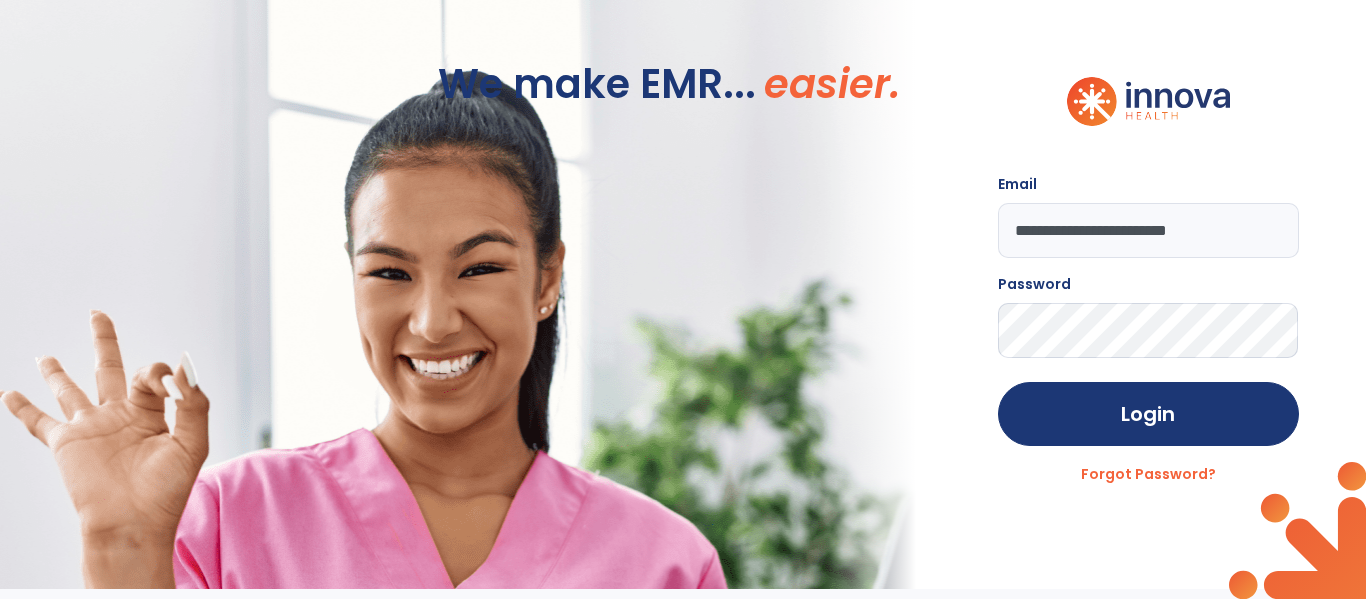 click on "Login" 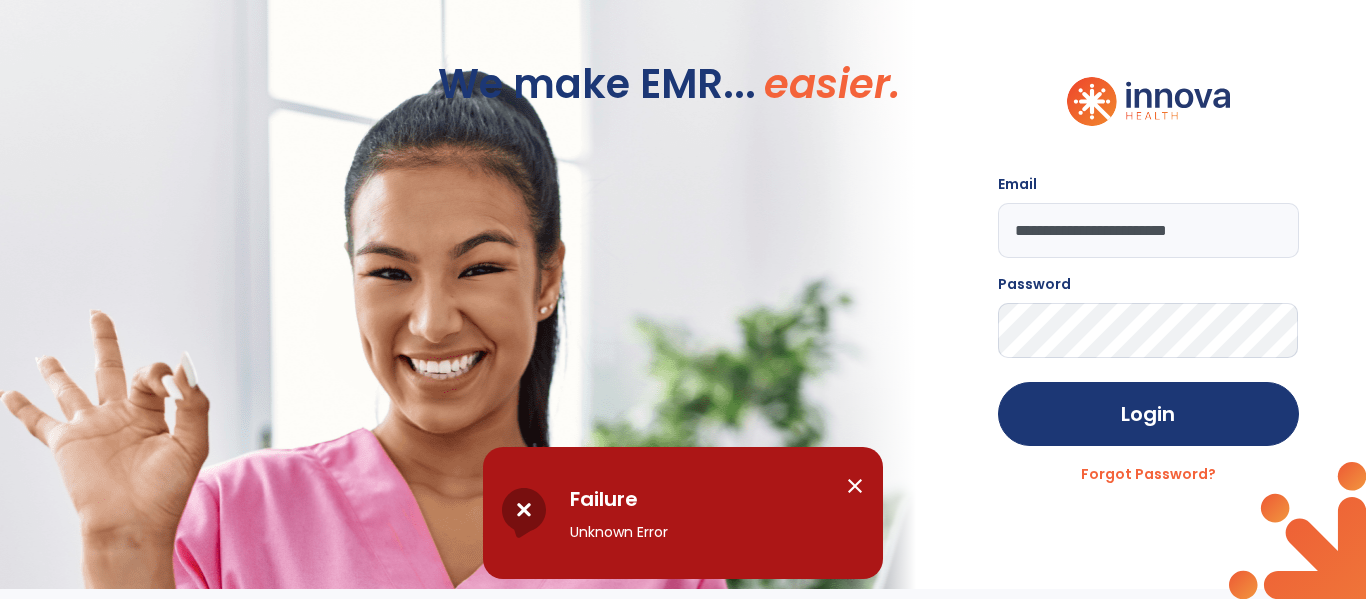 click on "**********" 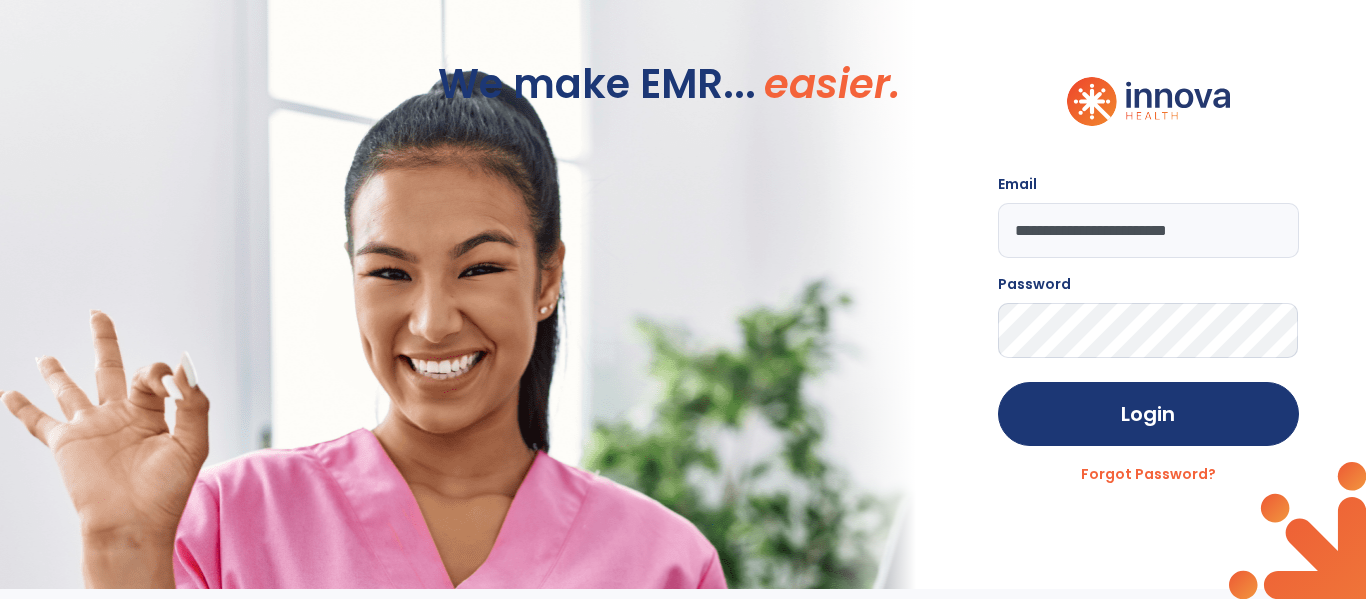 click on "Login" 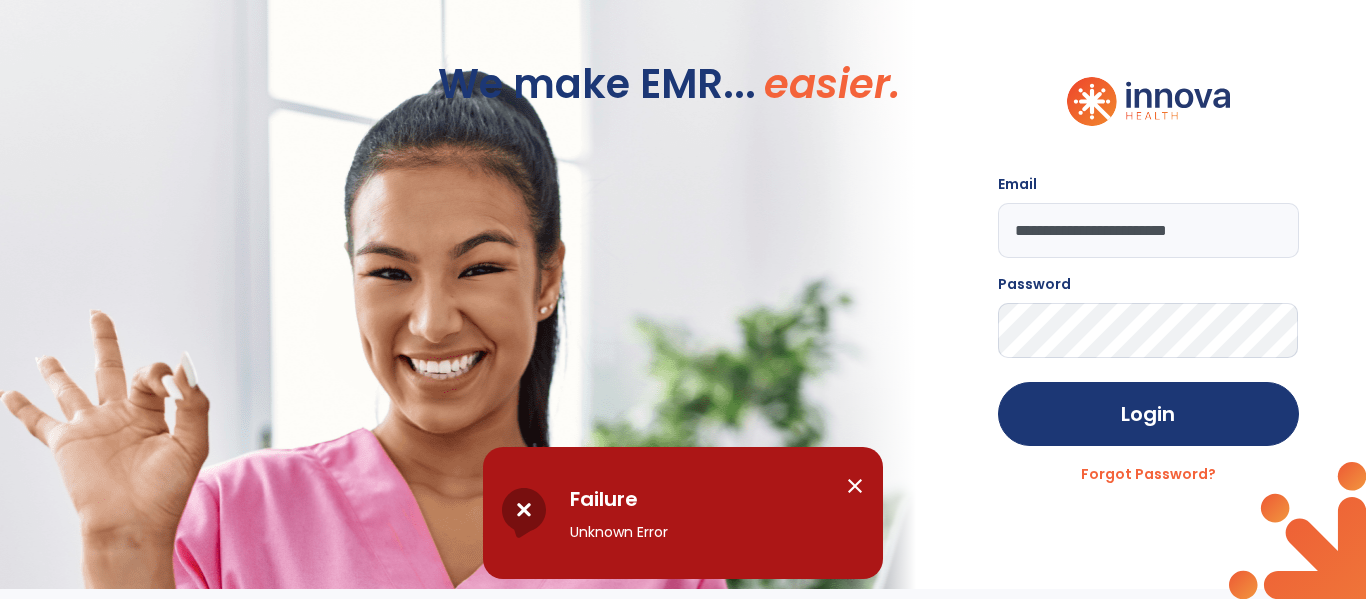 click on "**********" 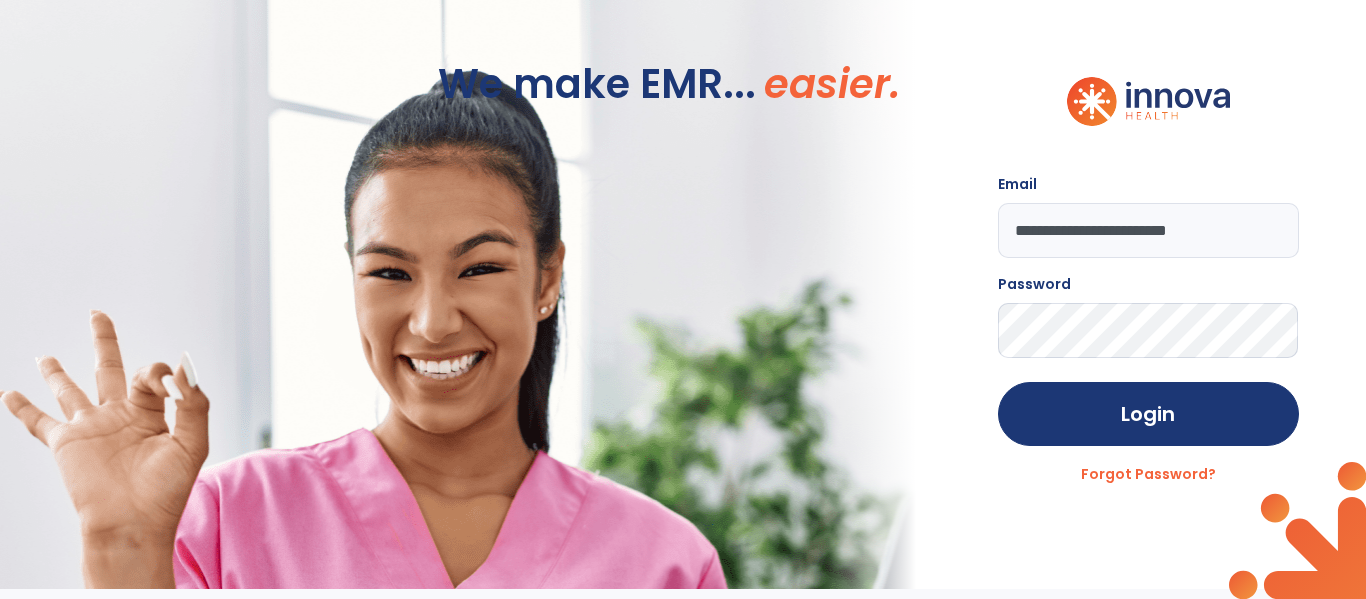 click on "Login" 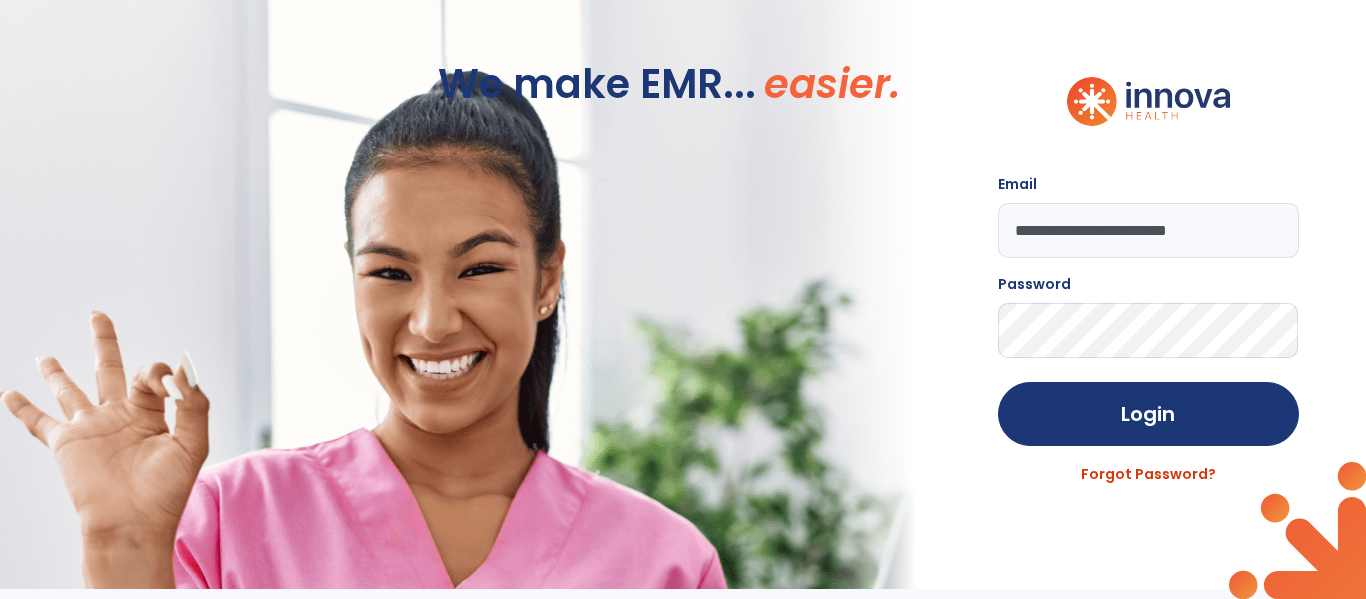 click on "Forgot Password?" 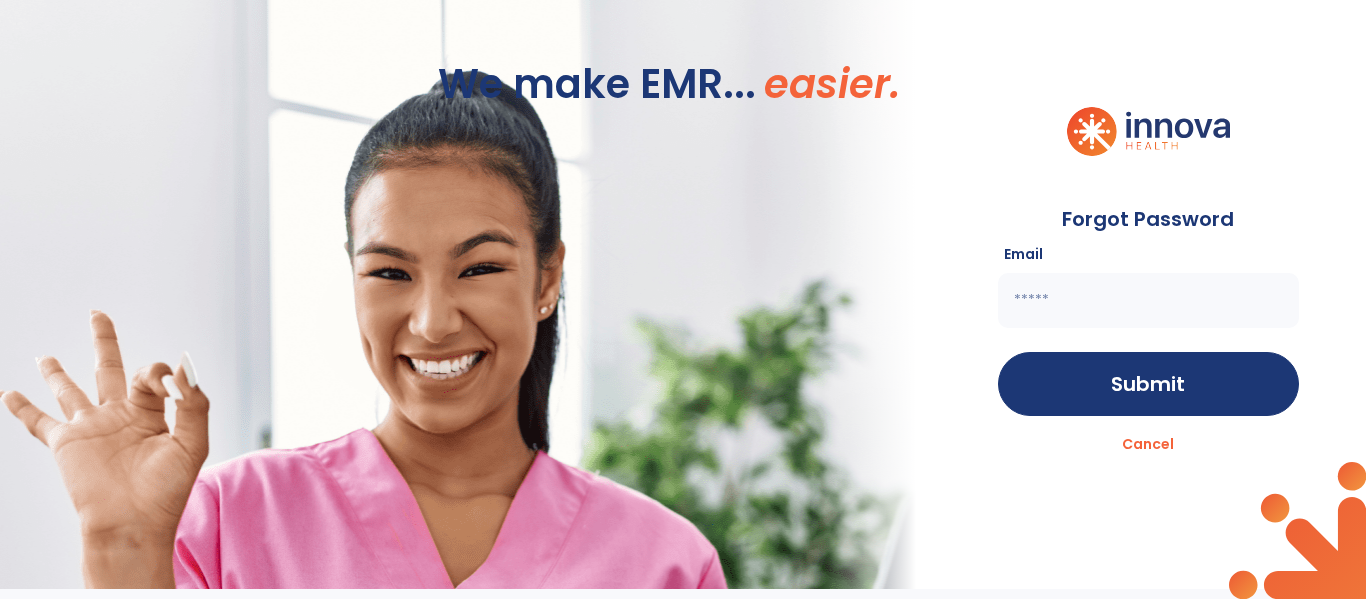 click 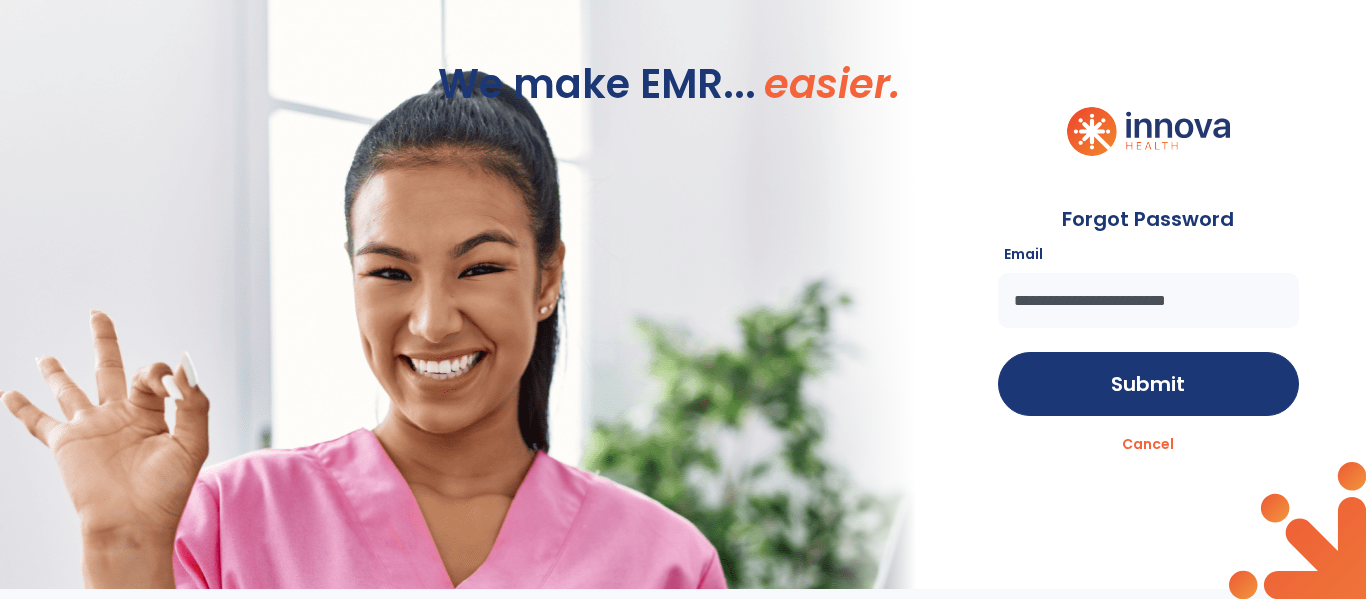 type on "**********" 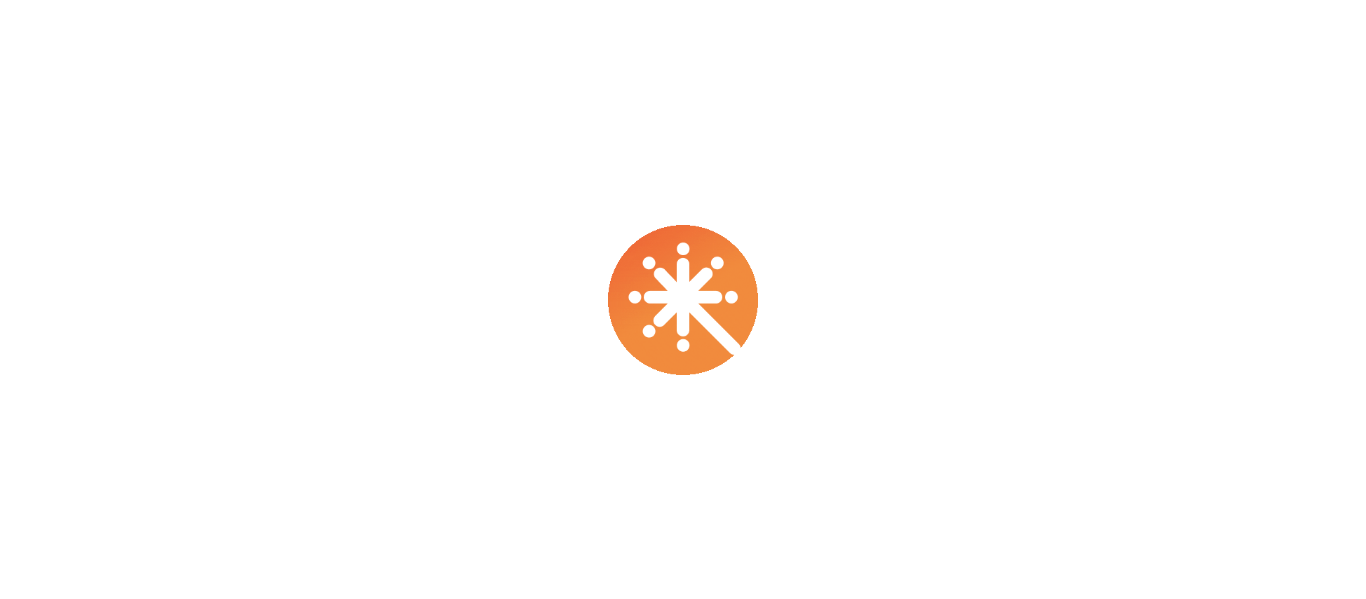 scroll, scrollTop: 0, scrollLeft: 0, axis: both 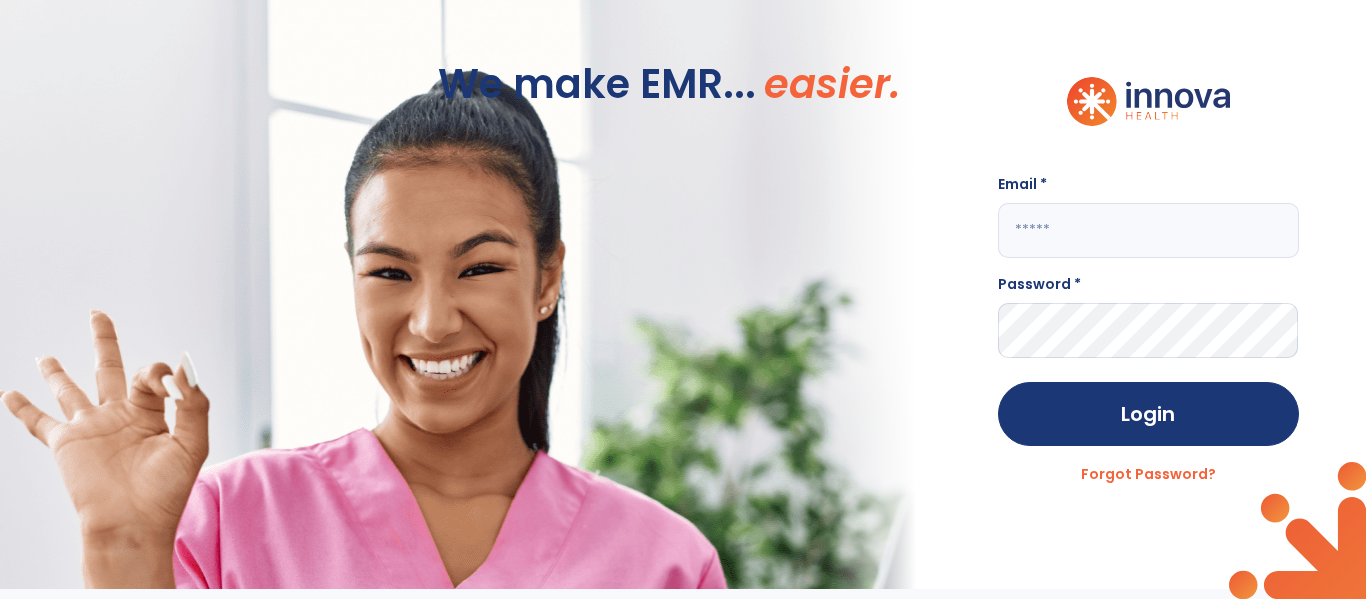 click 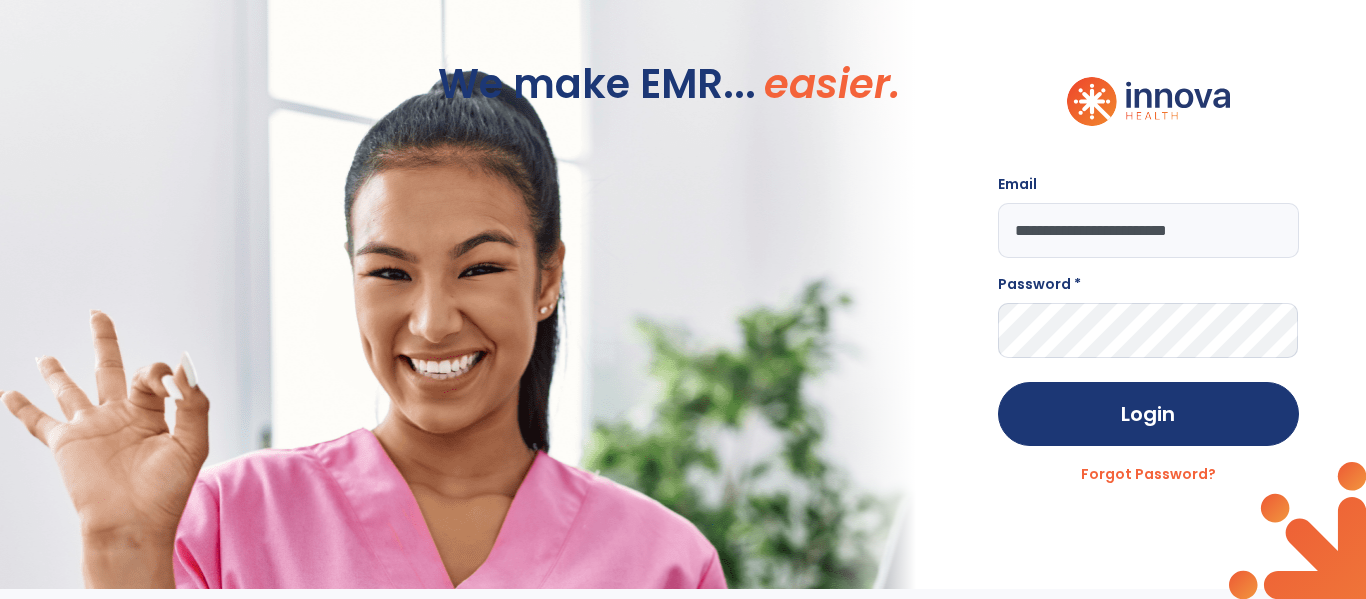 type on "**********" 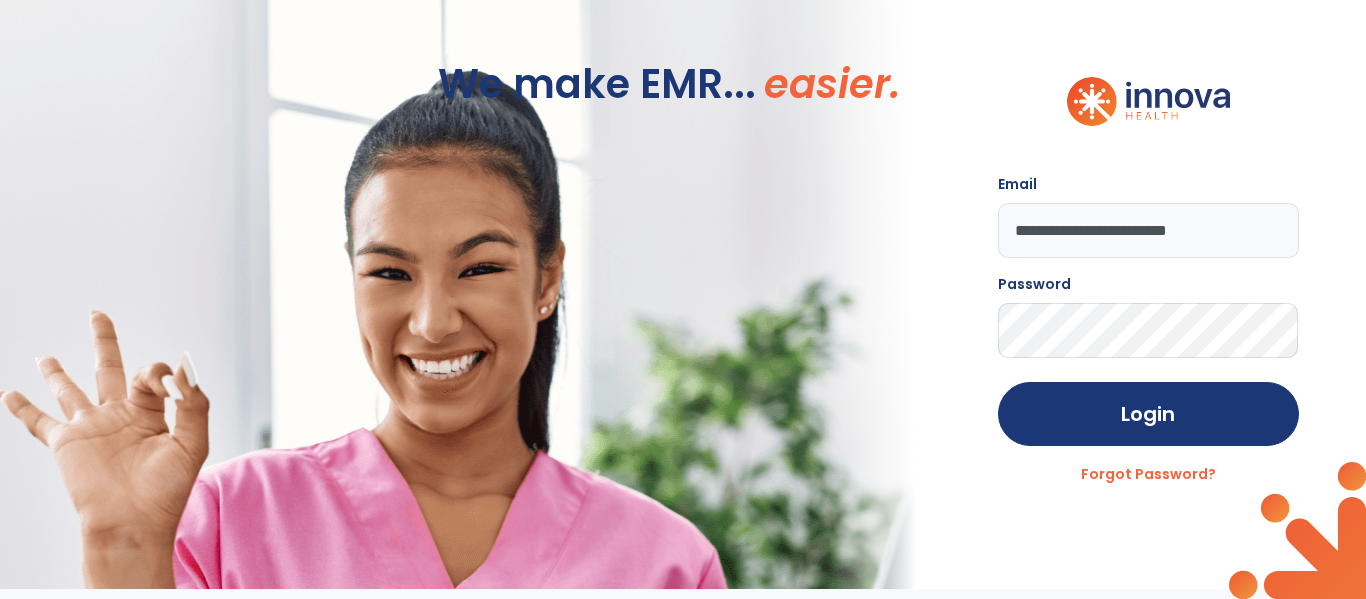 click on "Login" 